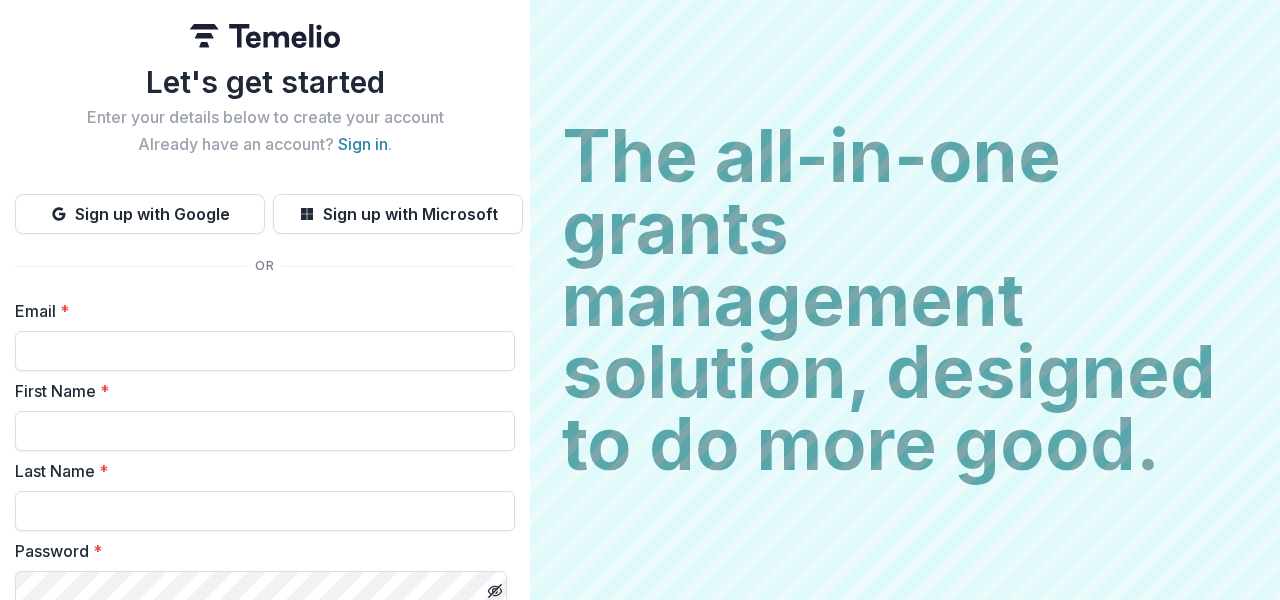 scroll, scrollTop: 0, scrollLeft: 0, axis: both 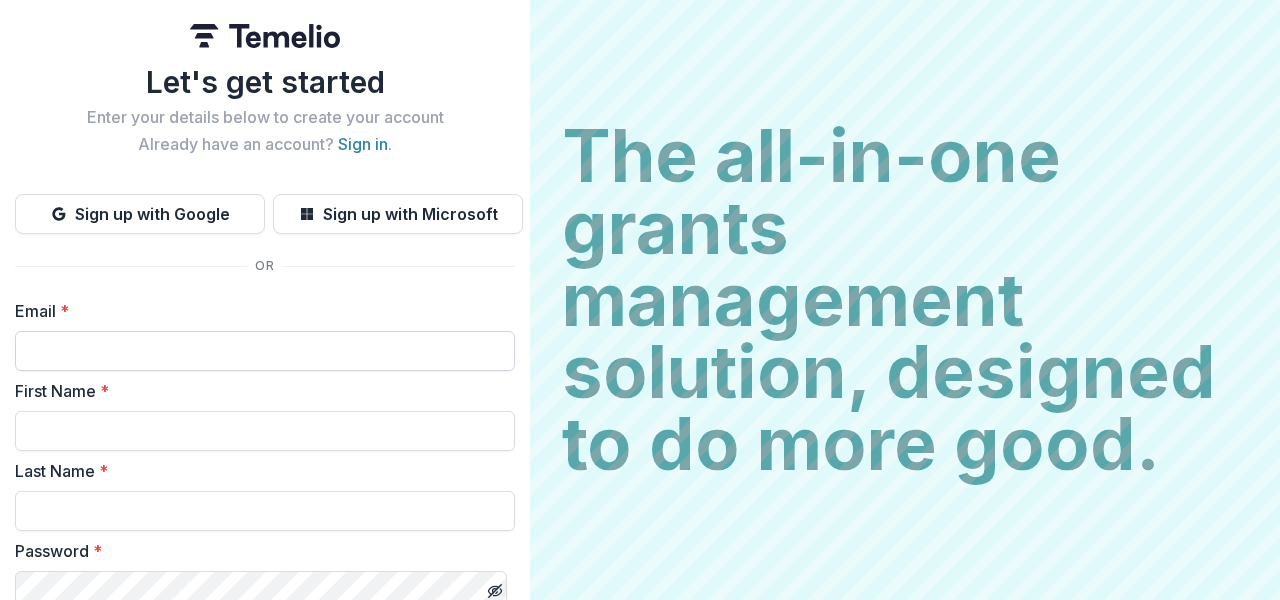 click on "Email *" at bounding box center [265, 351] 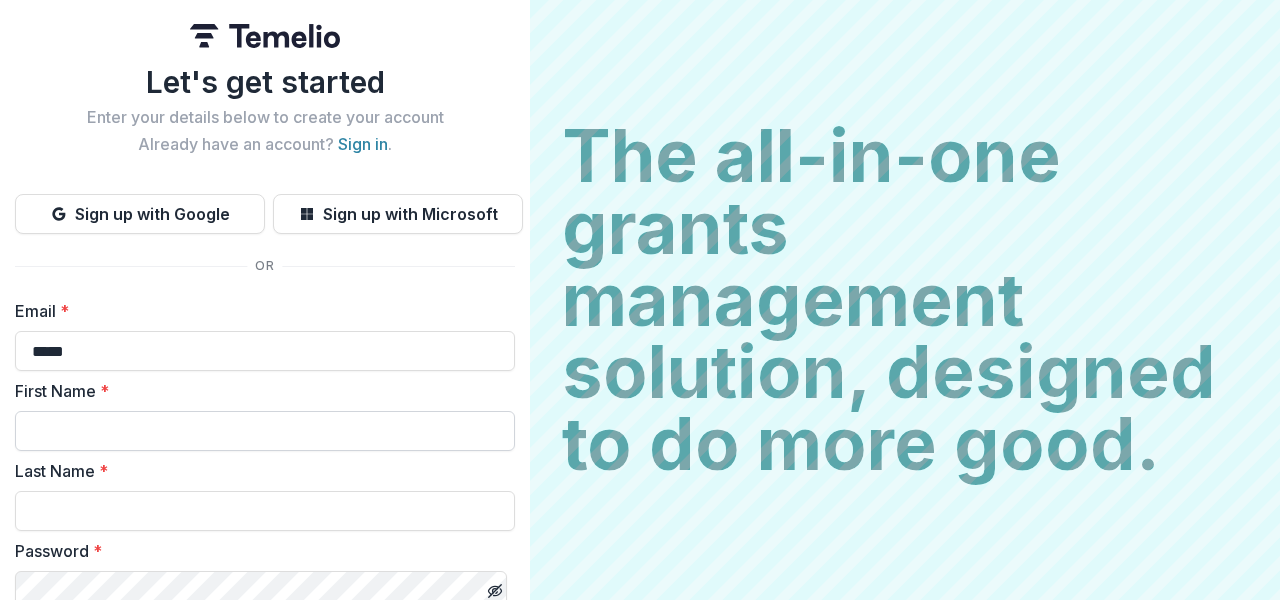 type on "**********" 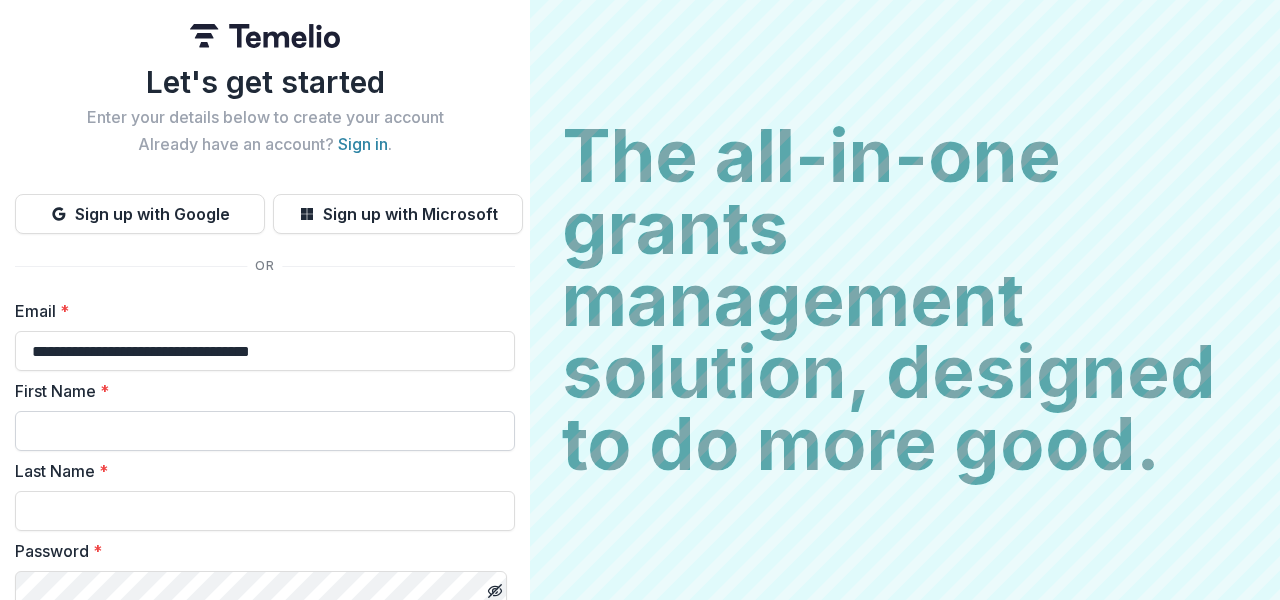 click on "First Name *" at bounding box center (265, 431) 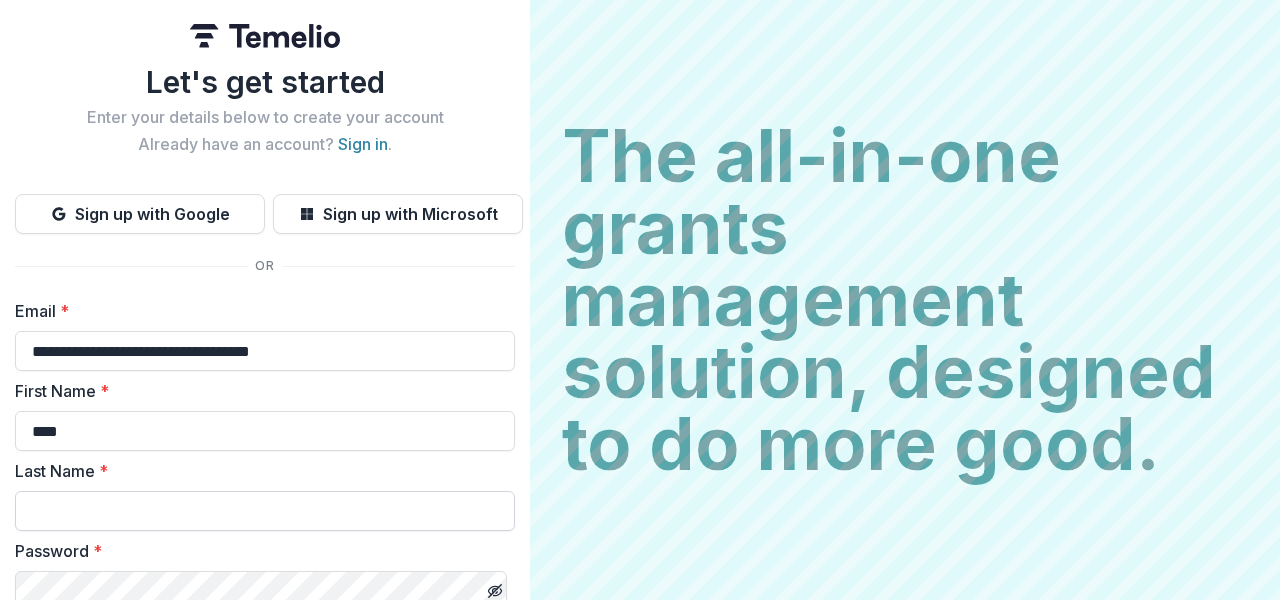 type on "****" 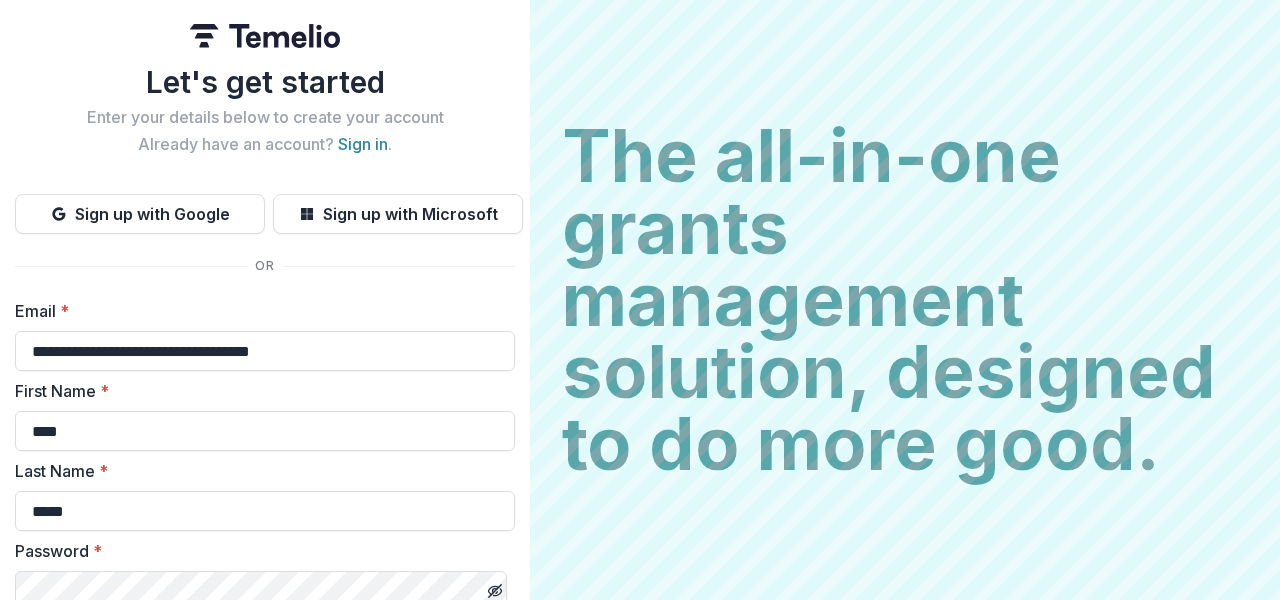 type on "*****" 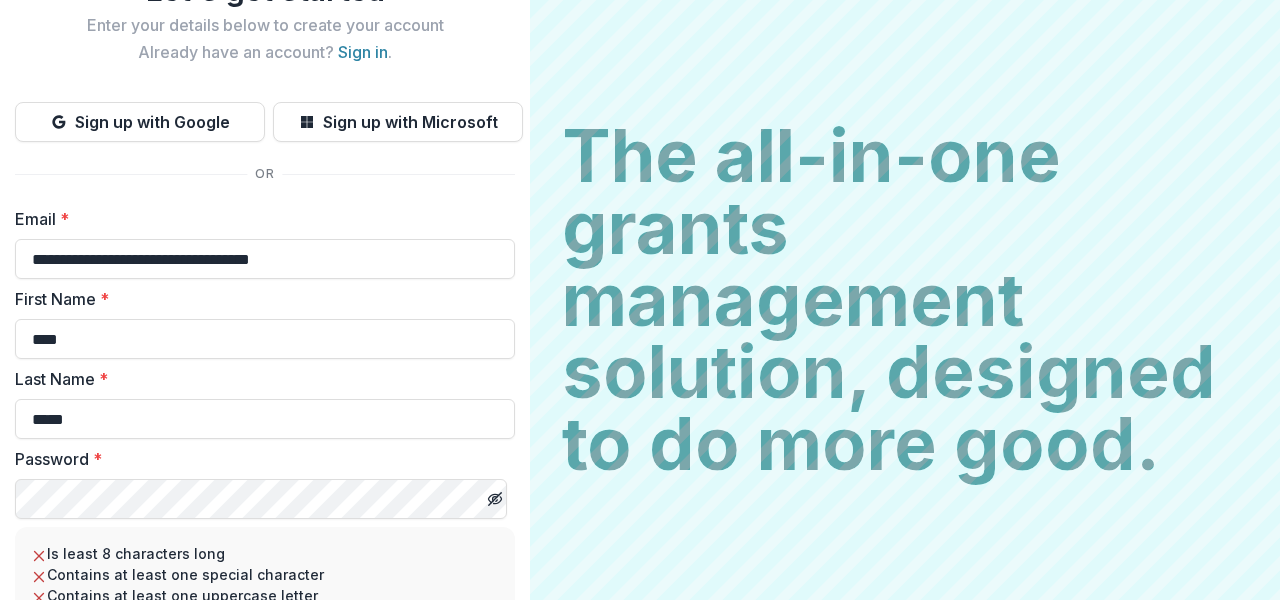 scroll, scrollTop: 190, scrollLeft: 0, axis: vertical 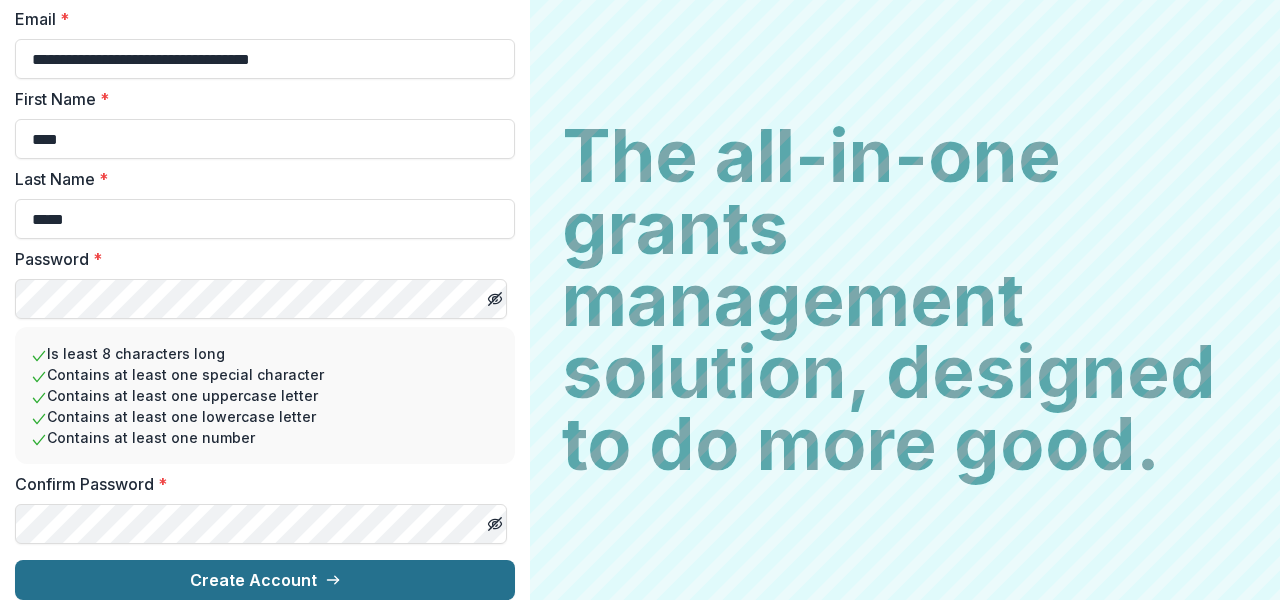 click on "Create Account" at bounding box center [265, 580] 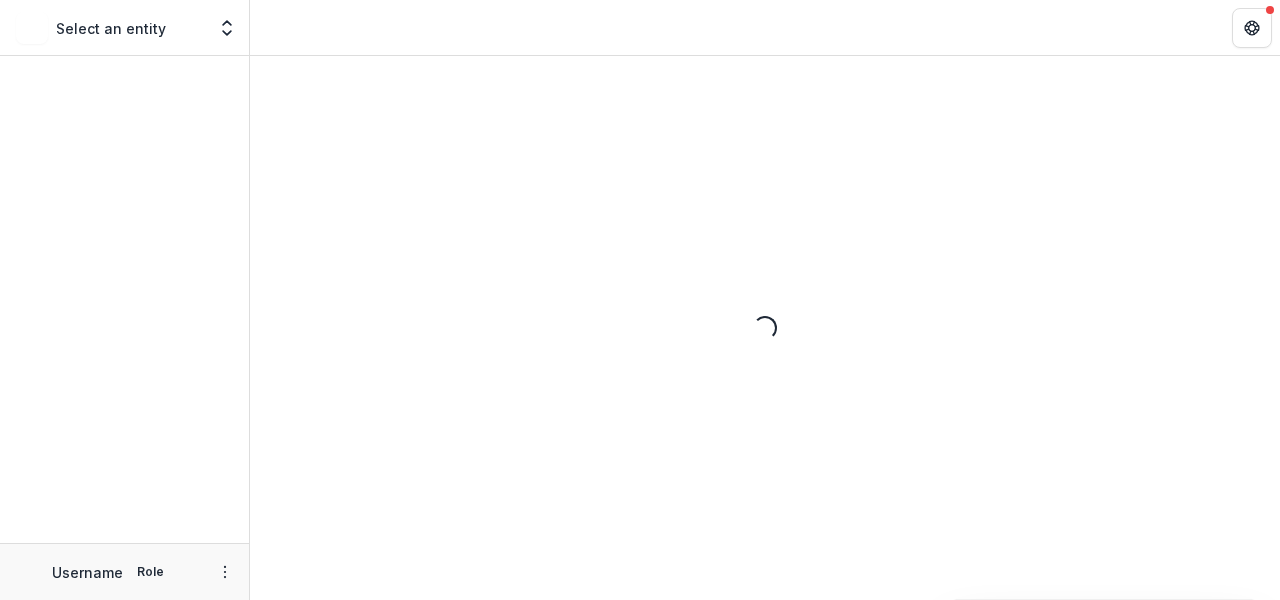 scroll, scrollTop: 0, scrollLeft: 0, axis: both 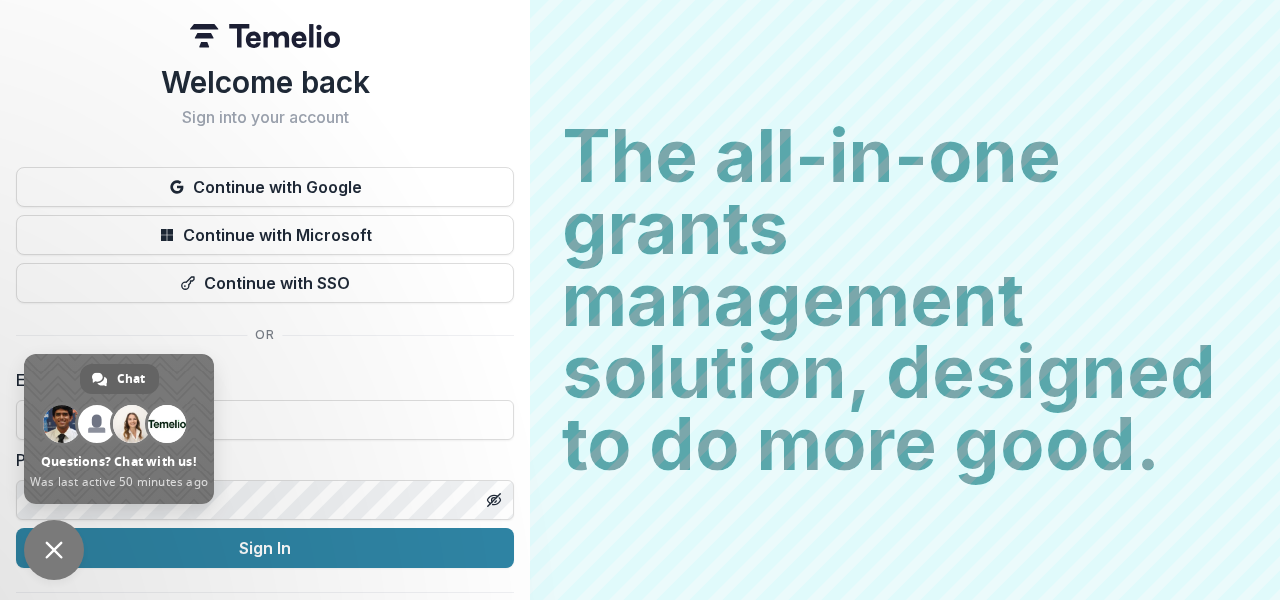 type on "**********" 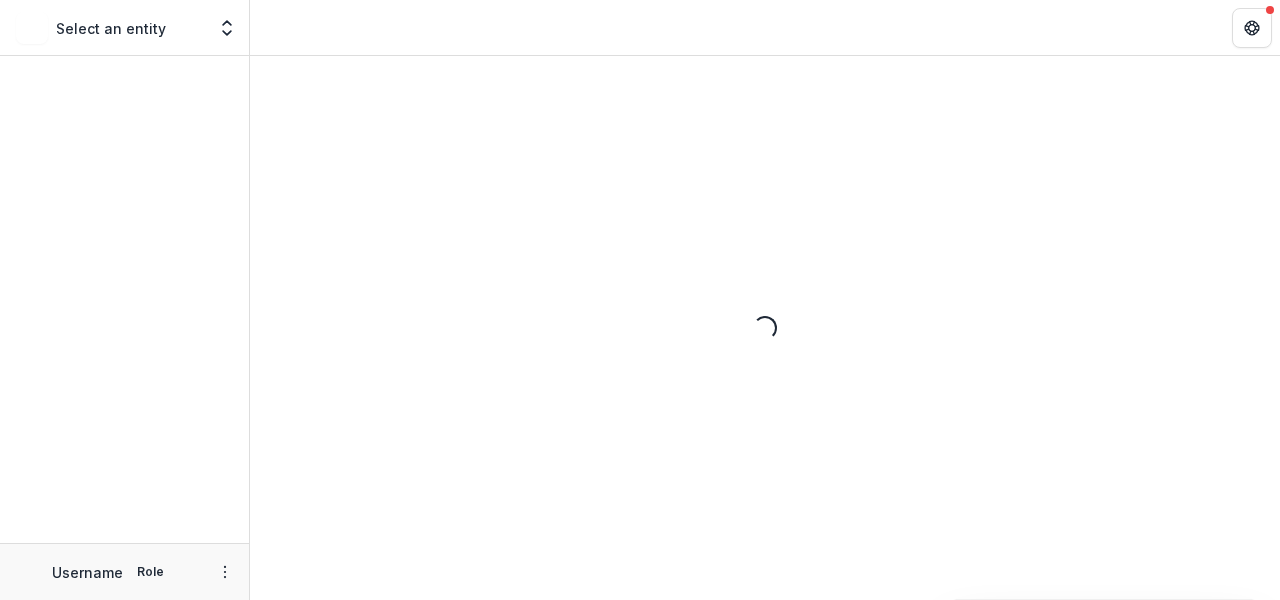 scroll, scrollTop: 0, scrollLeft: 0, axis: both 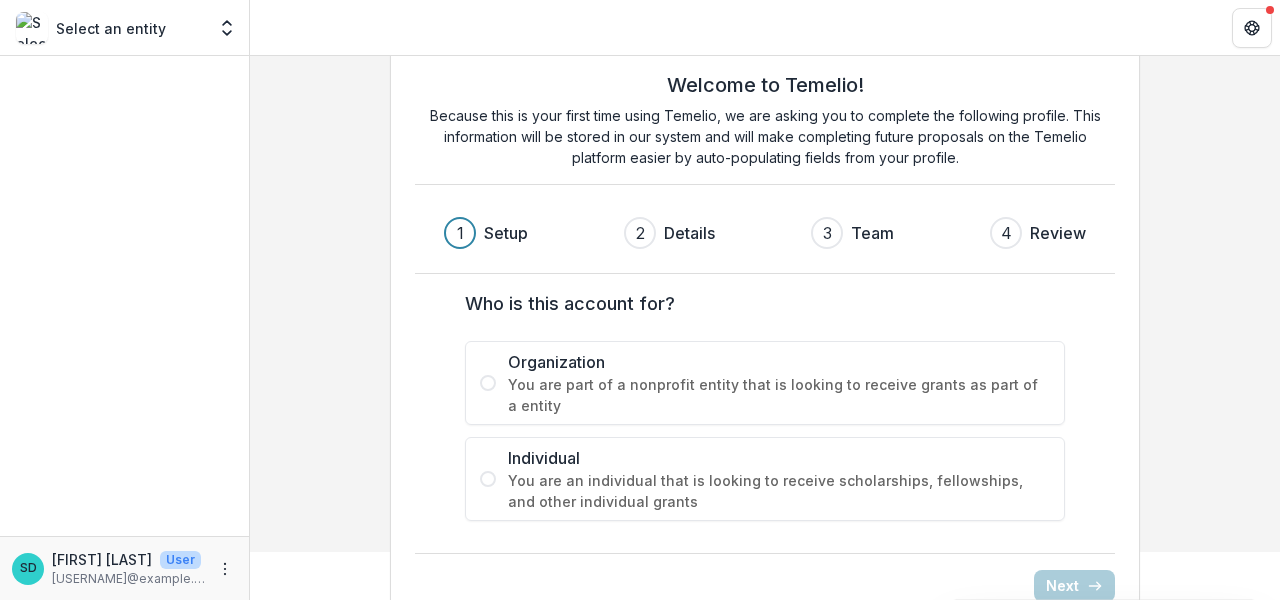 click on "Organization You are part of a nonprofit entity that is looking to receive grants as part of a entity" at bounding box center [765, 383] 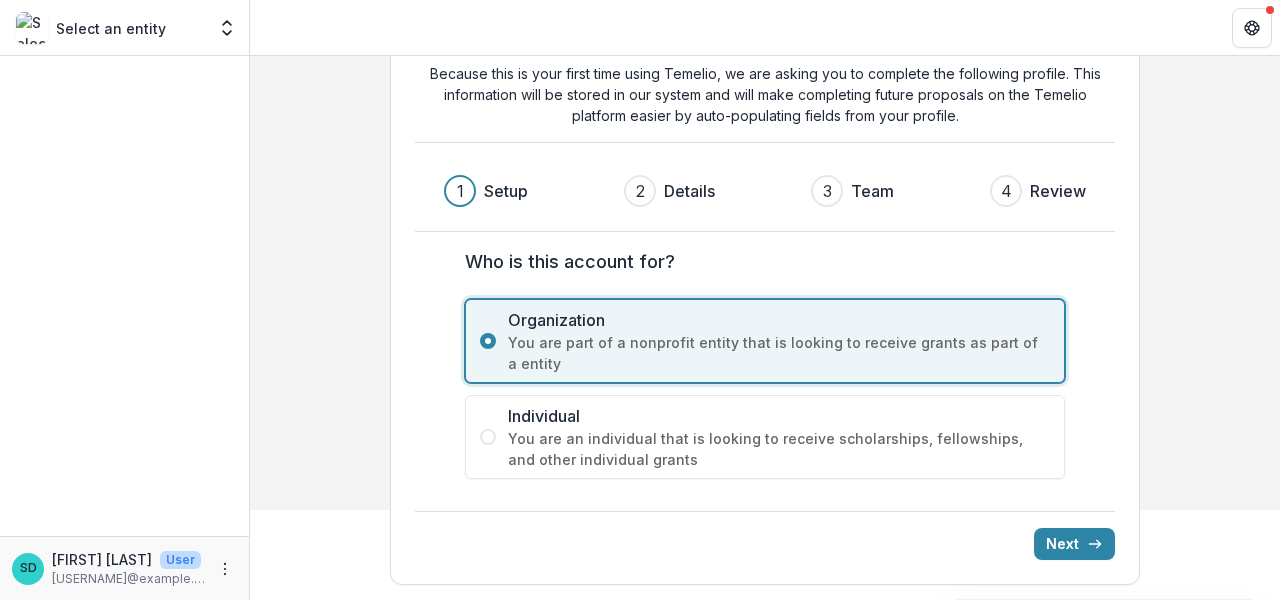 scroll, scrollTop: 91, scrollLeft: 0, axis: vertical 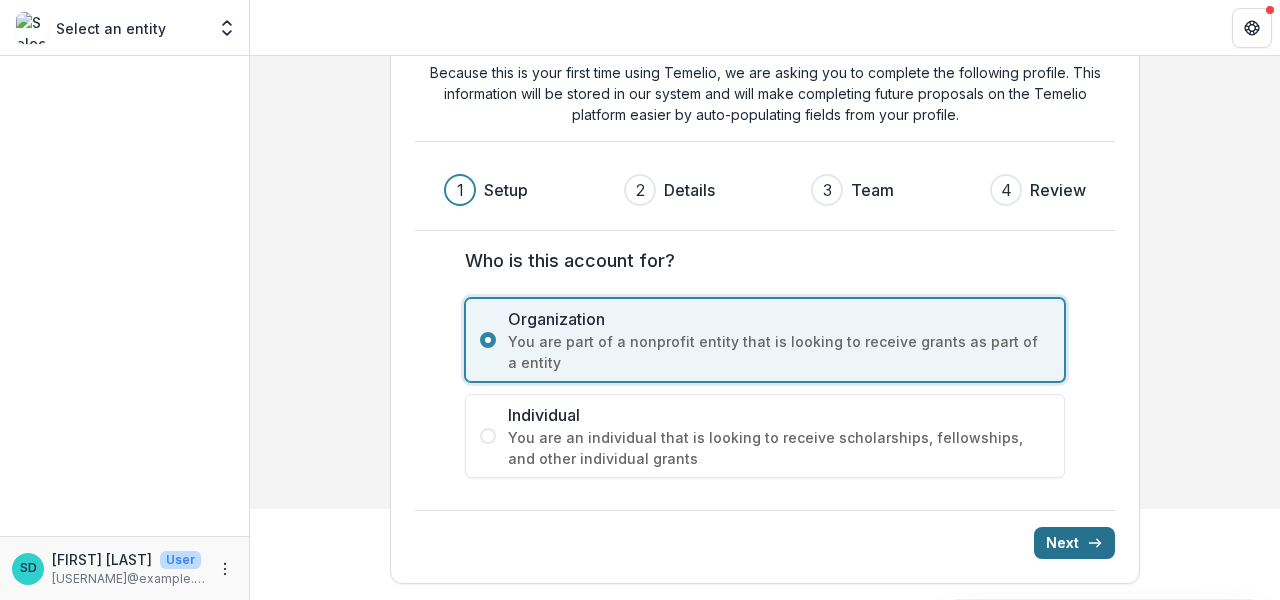 click on "Next" at bounding box center [1074, 543] 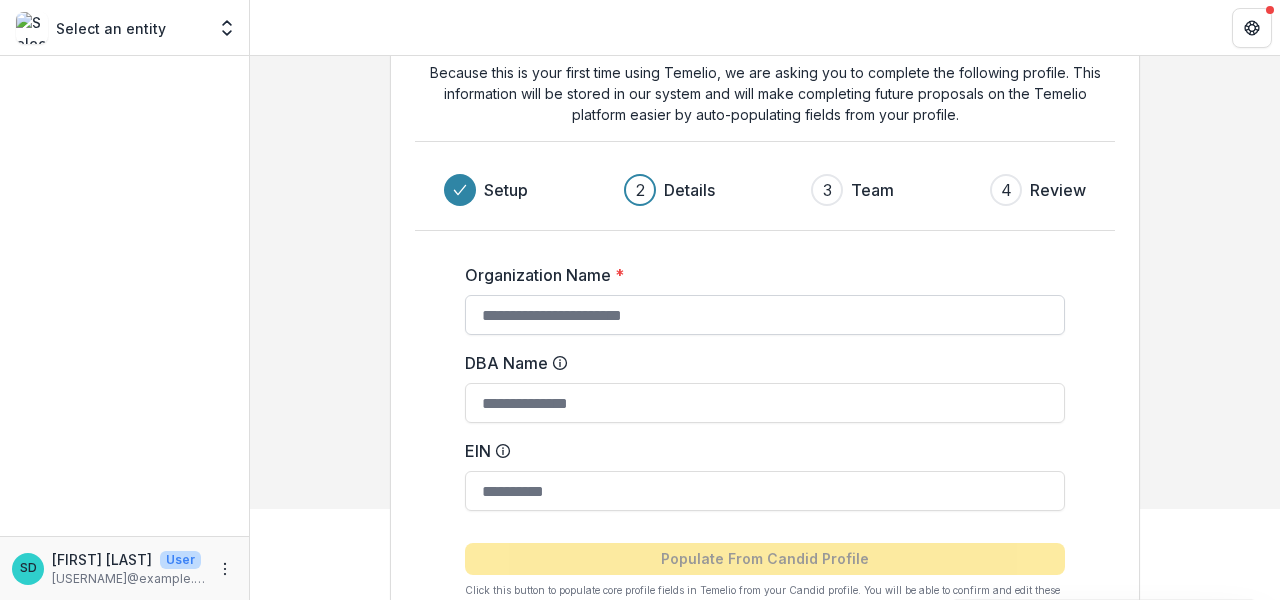 click on "Organization Name *" at bounding box center [765, 315] 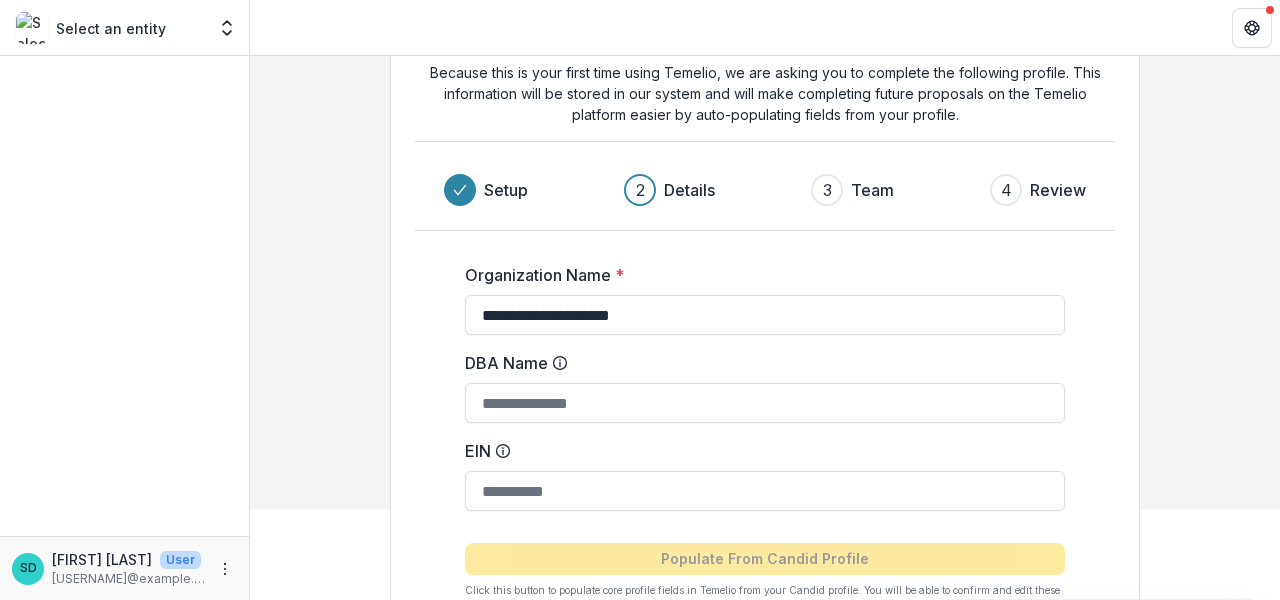 type on "**********" 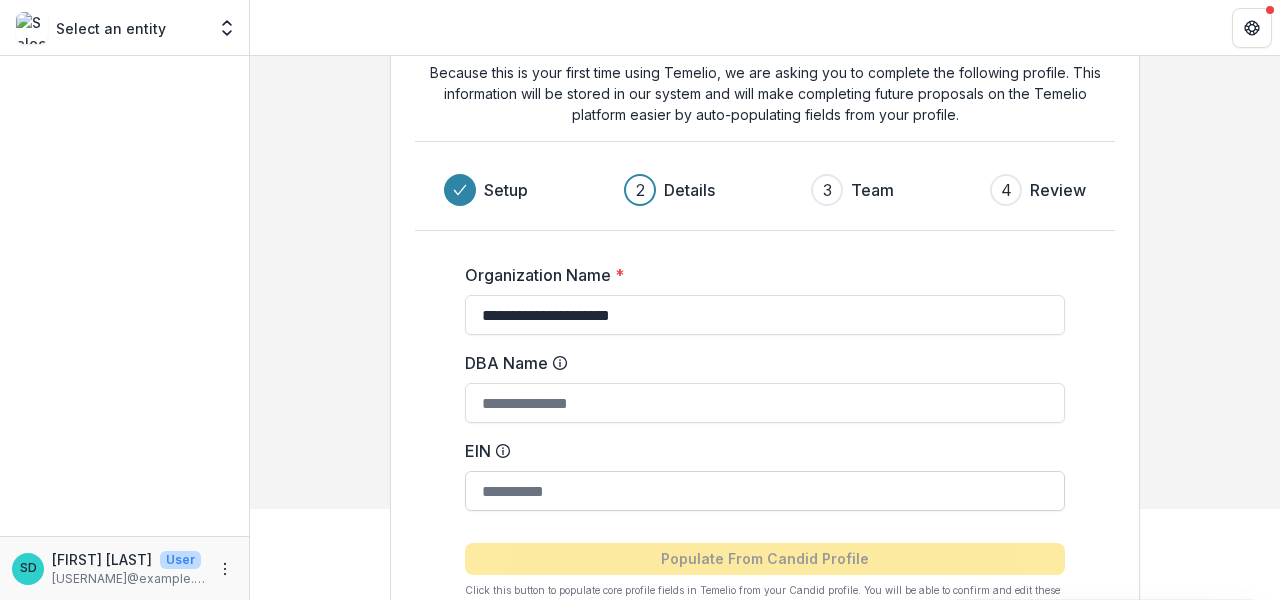 click on "EIN" at bounding box center (765, 491) 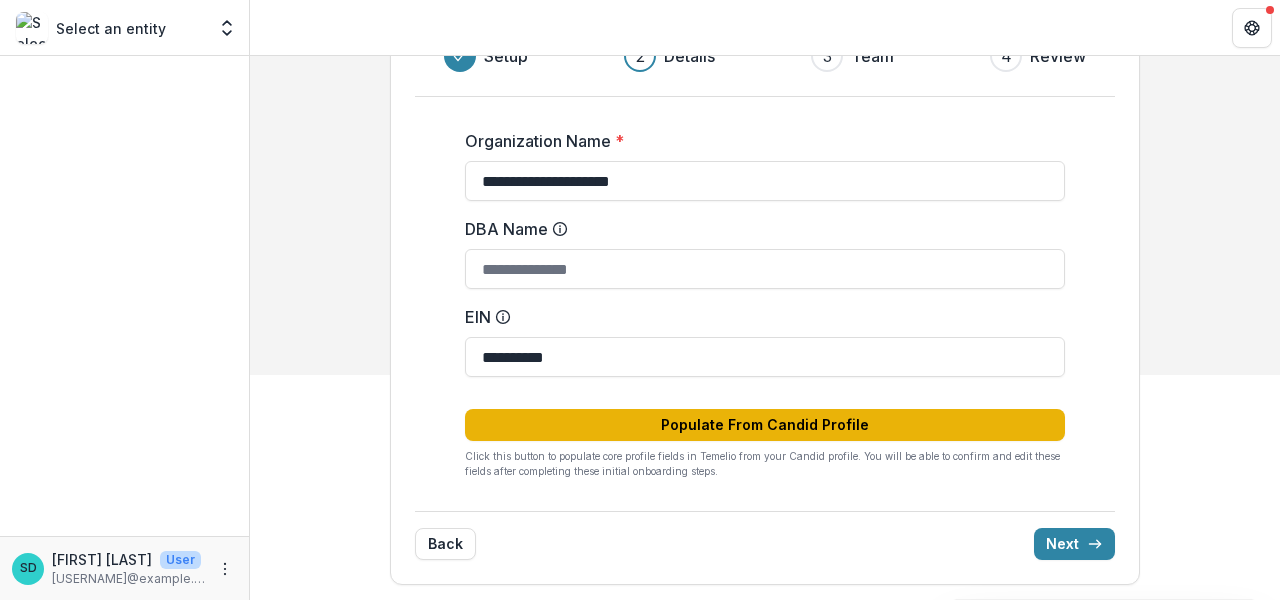 scroll, scrollTop: 226, scrollLeft: 0, axis: vertical 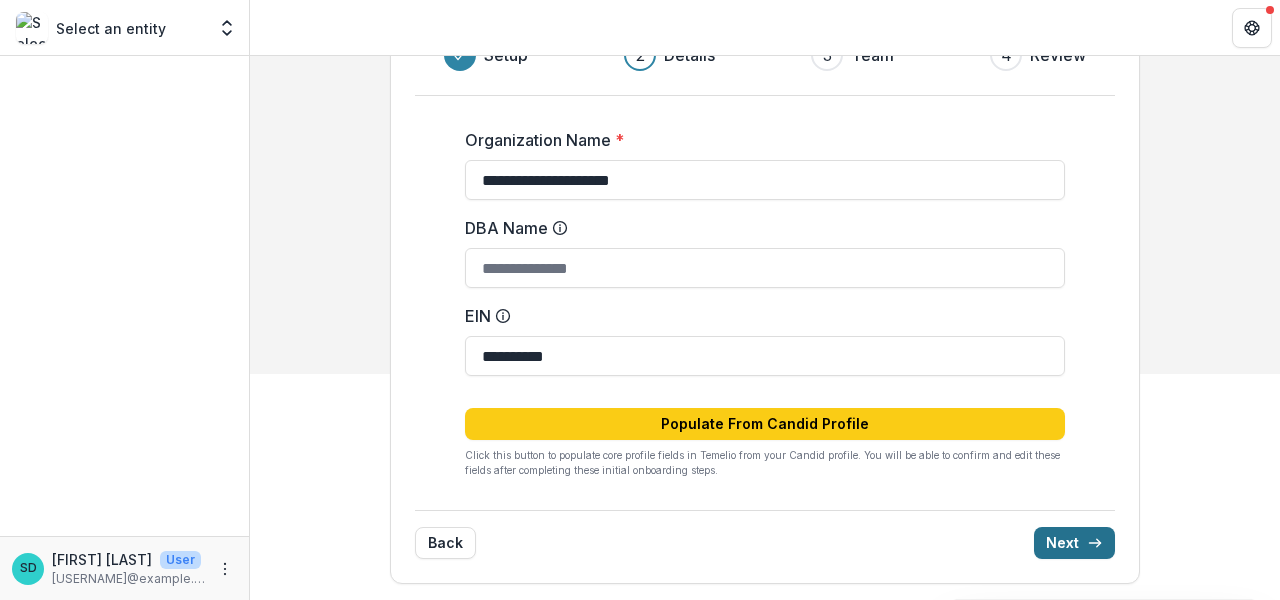 type on "**********" 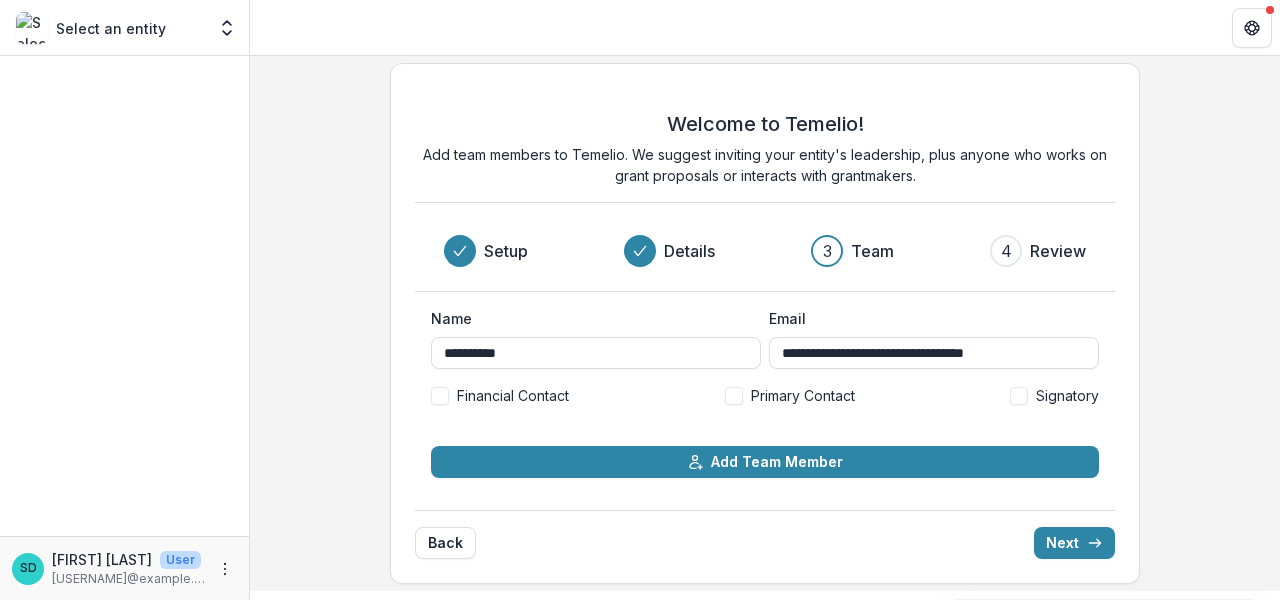 click at bounding box center [734, 396] 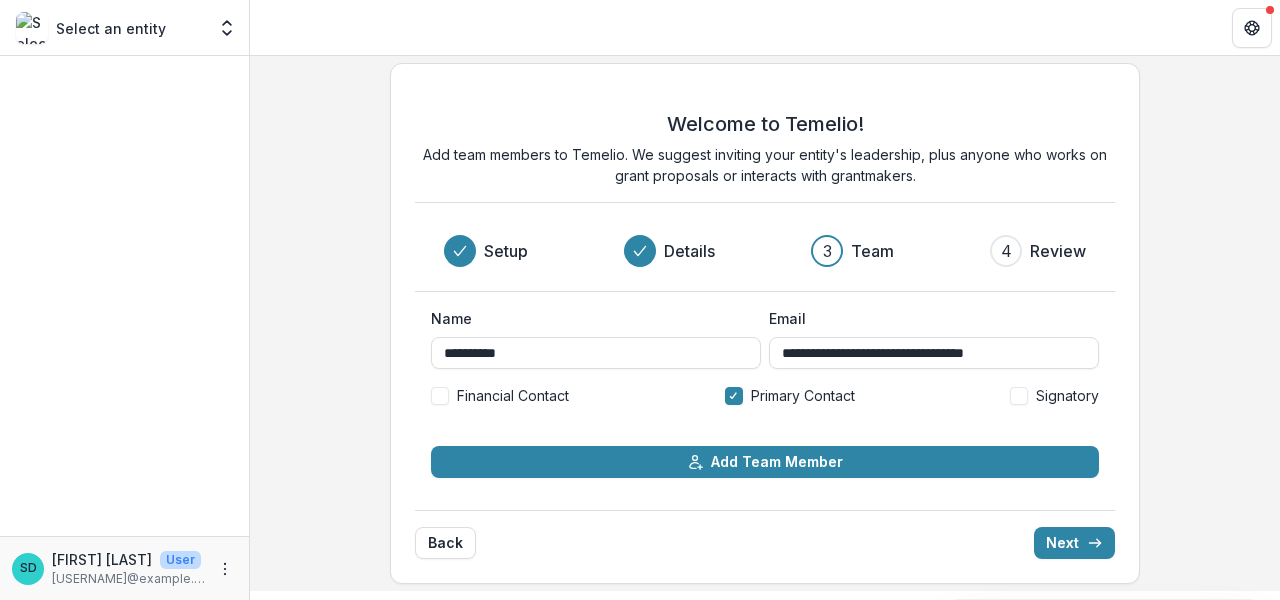 click at bounding box center [1019, 396] 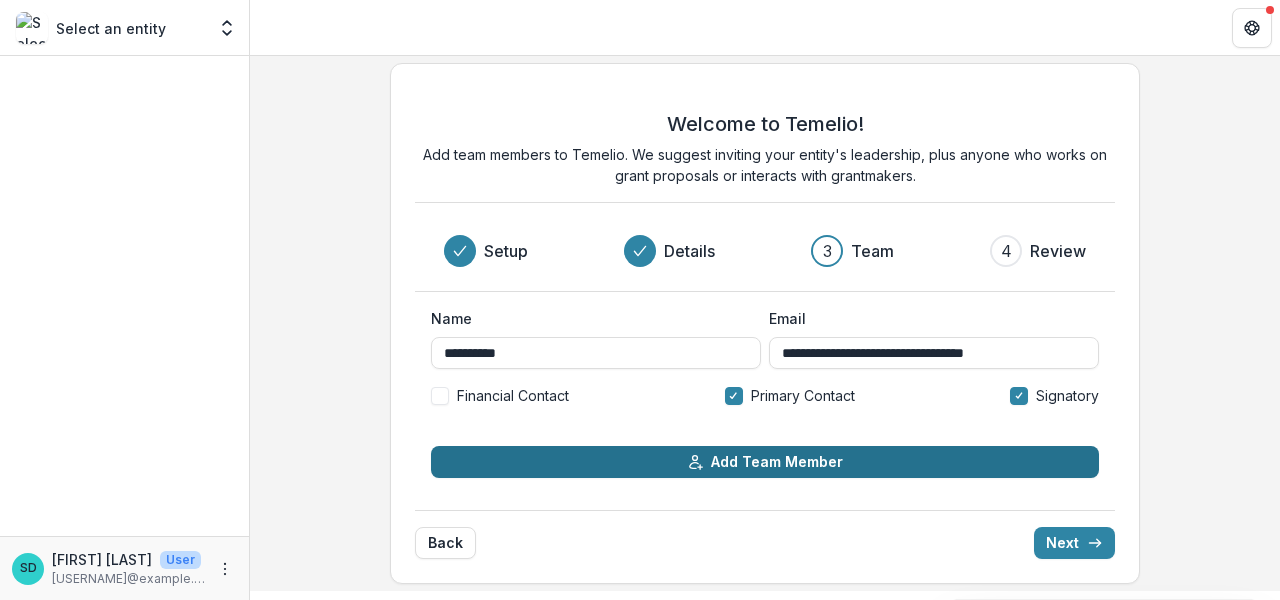 click on "Add Team Member" at bounding box center (765, 462) 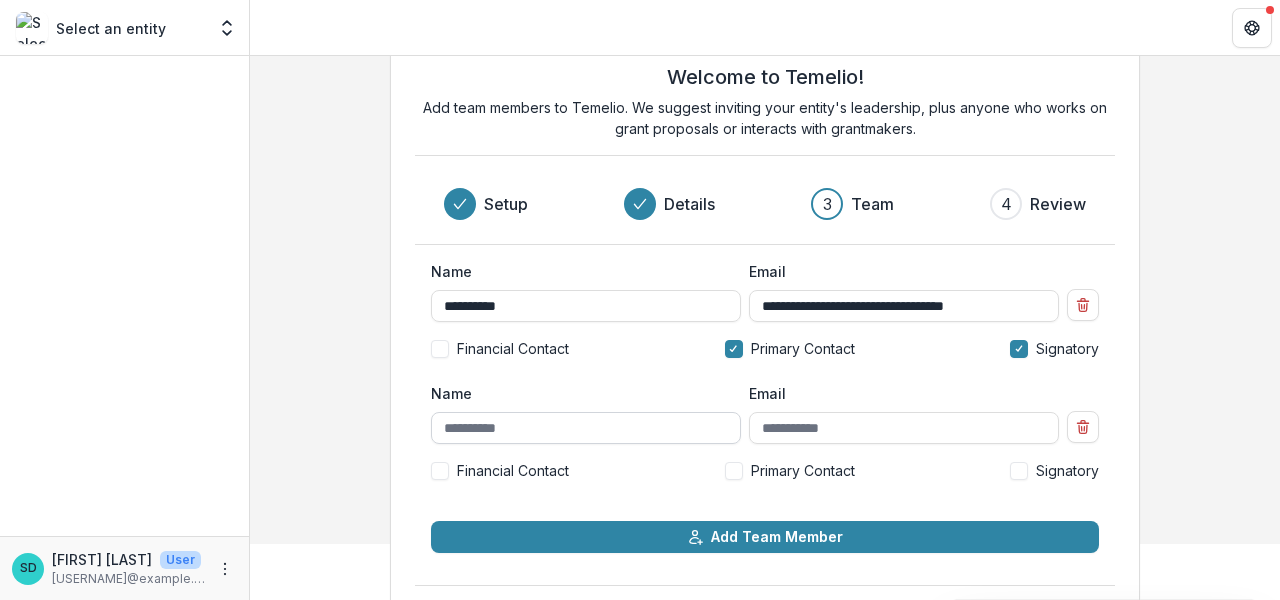 scroll, scrollTop: 57, scrollLeft: 0, axis: vertical 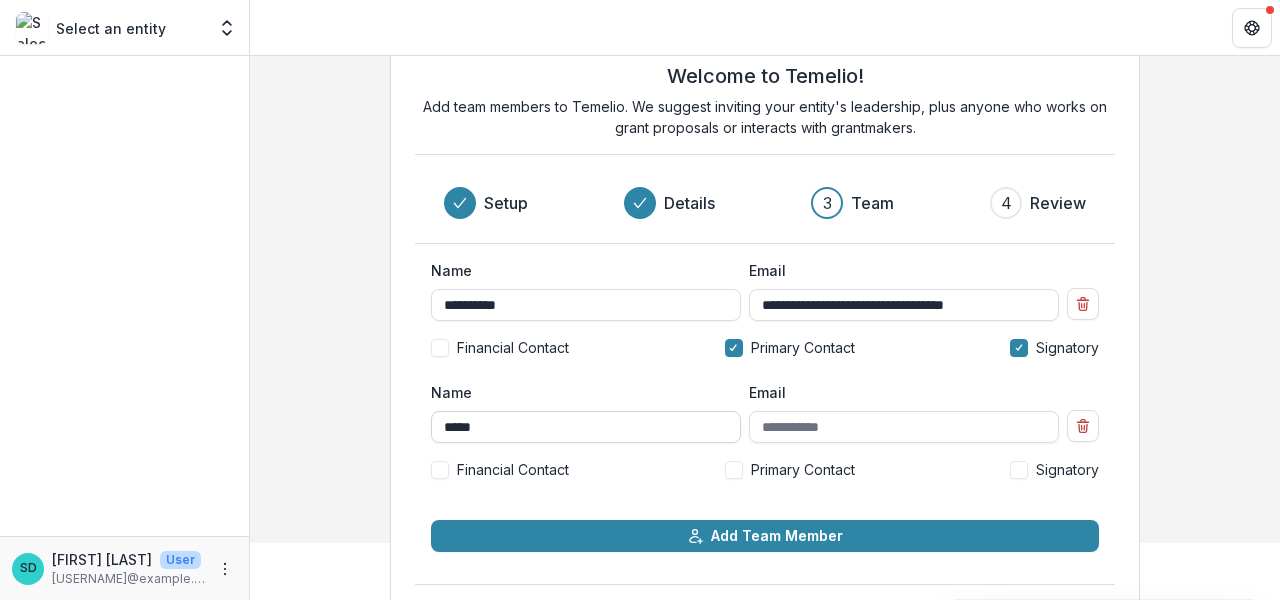 click on "*****" at bounding box center [586, 427] 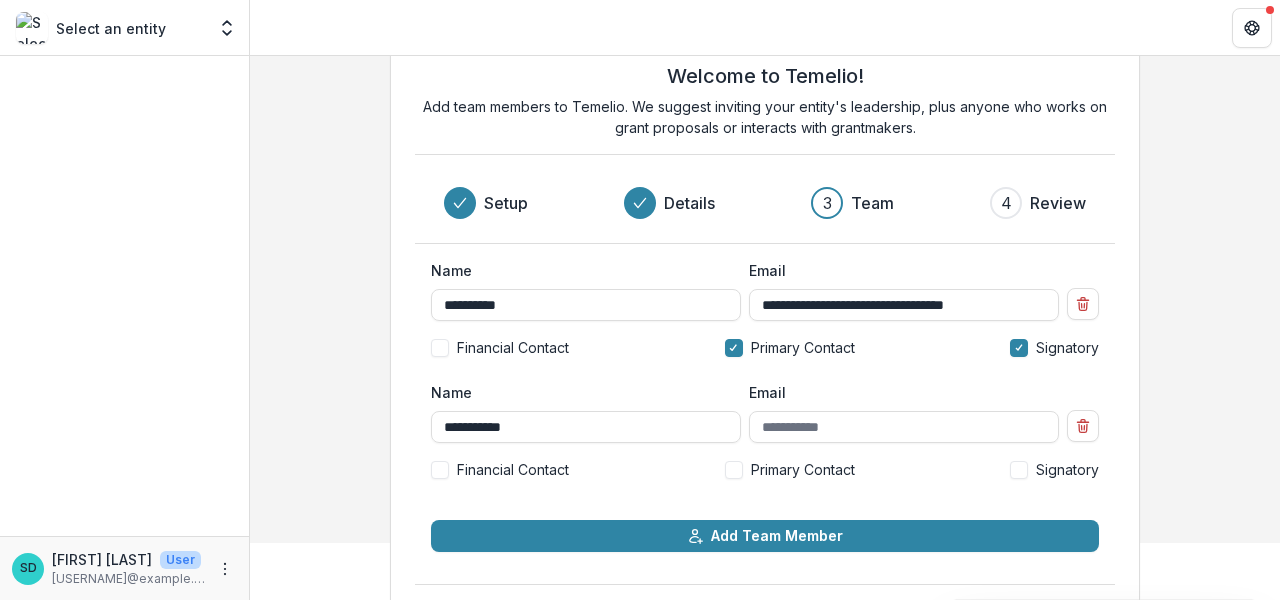 type on "**********" 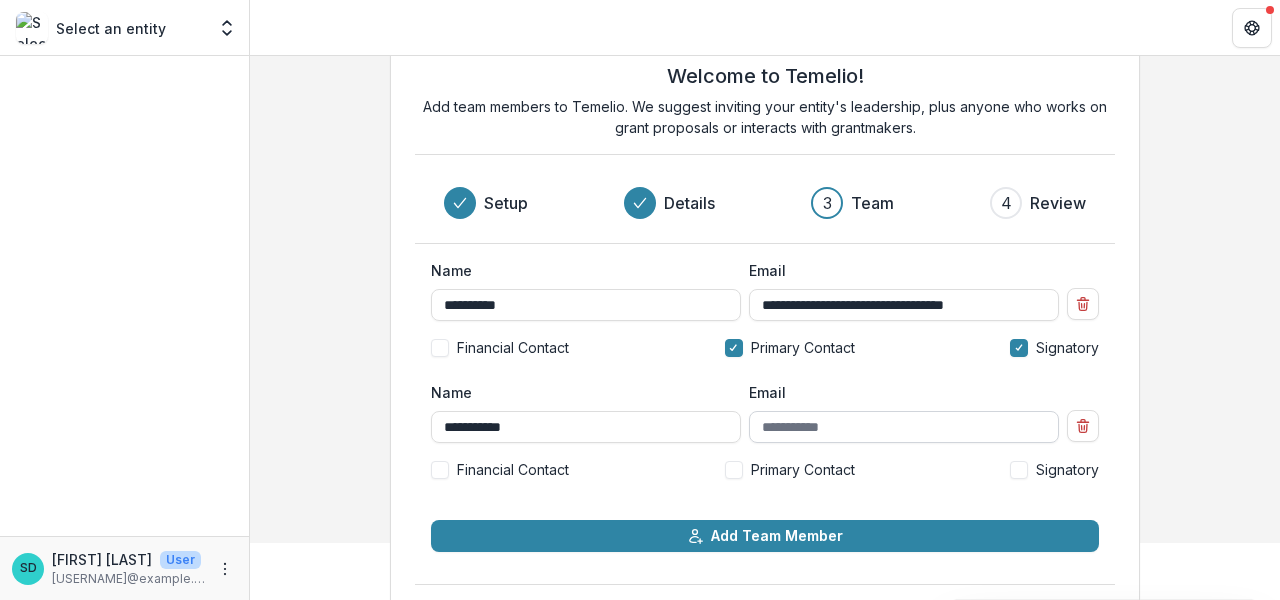 click on "Email" at bounding box center (904, 427) 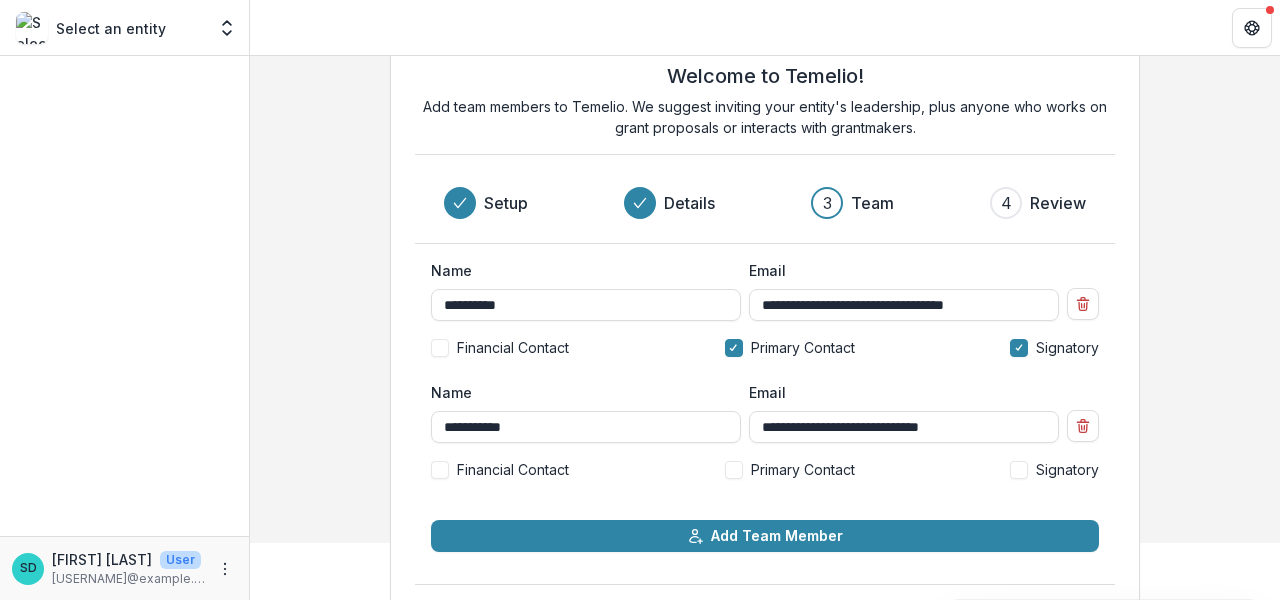 type on "**********" 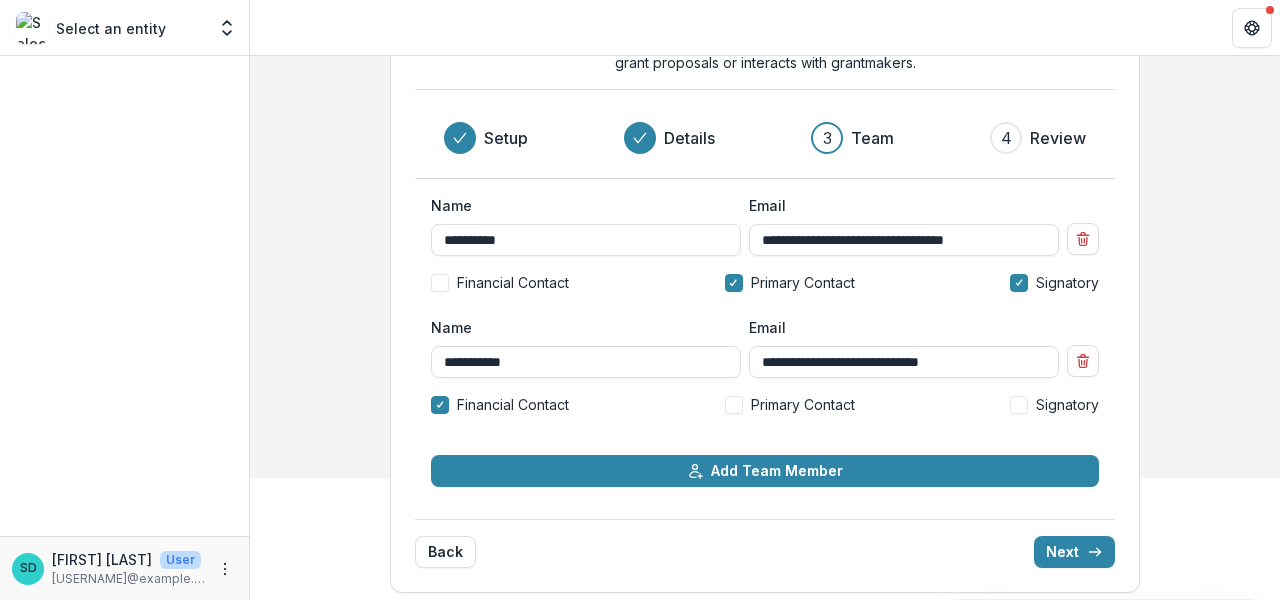 scroll, scrollTop: 131, scrollLeft: 0, axis: vertical 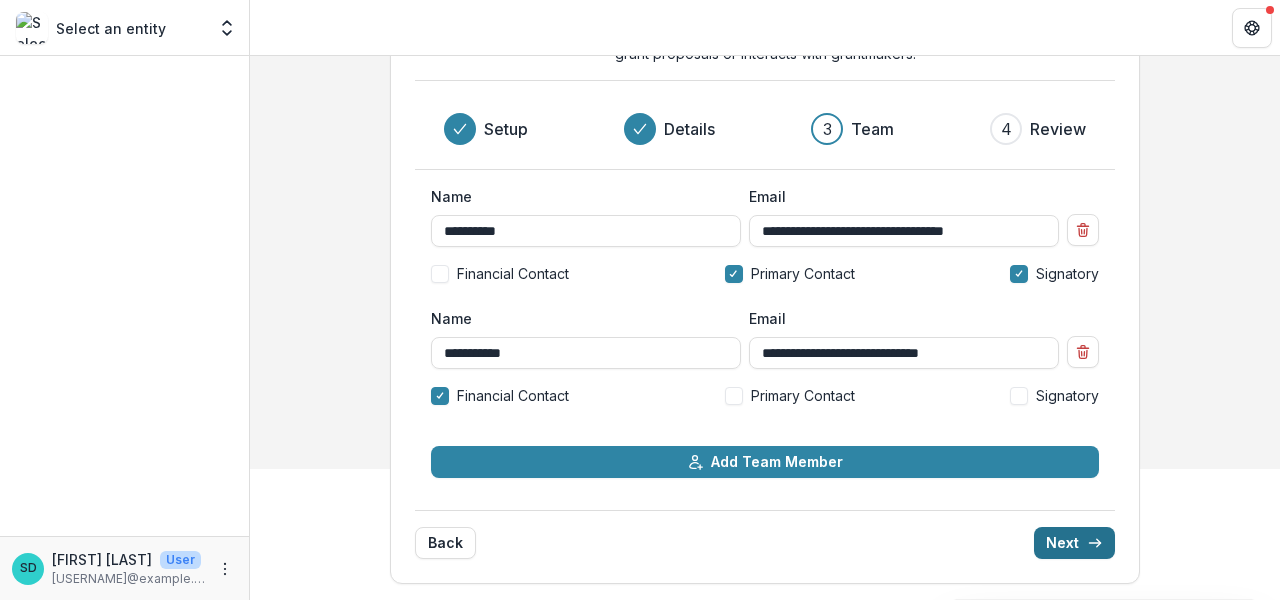 click on "Next" at bounding box center [1074, 543] 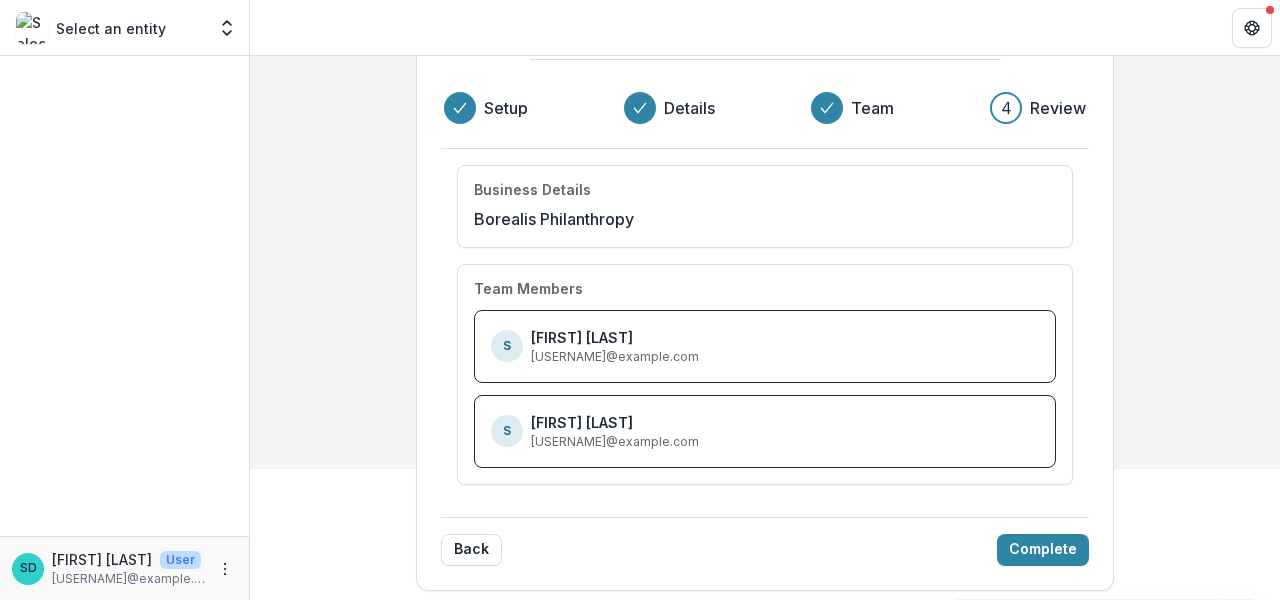 scroll, scrollTop: 137, scrollLeft: 0, axis: vertical 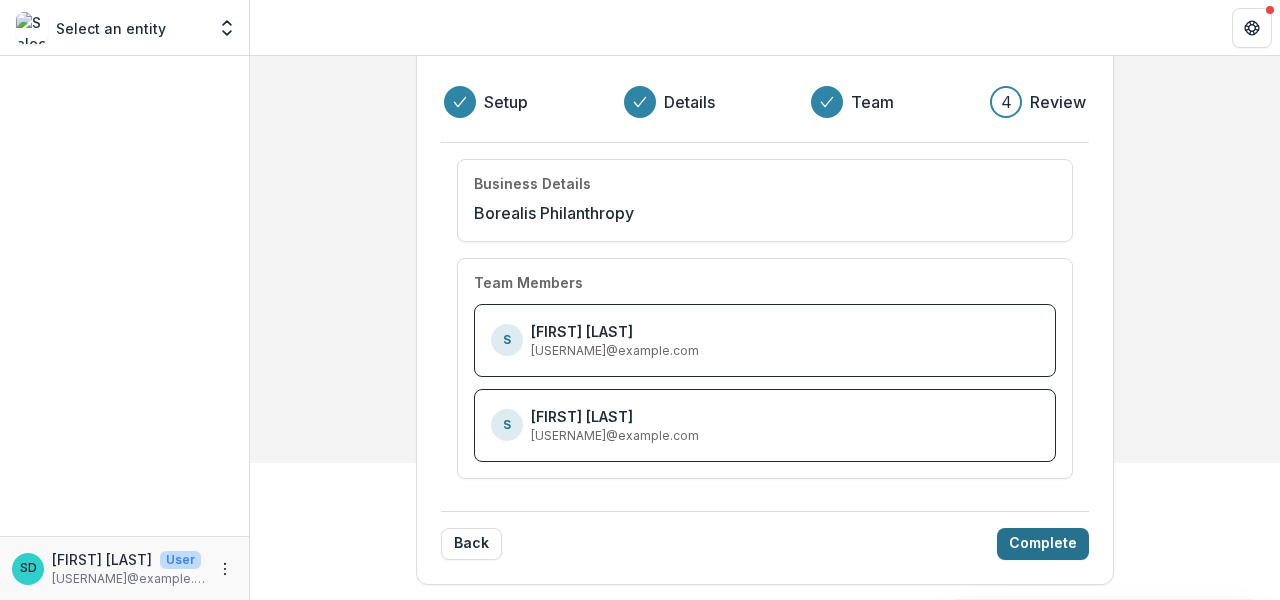 click on "Complete" at bounding box center (1043, 544) 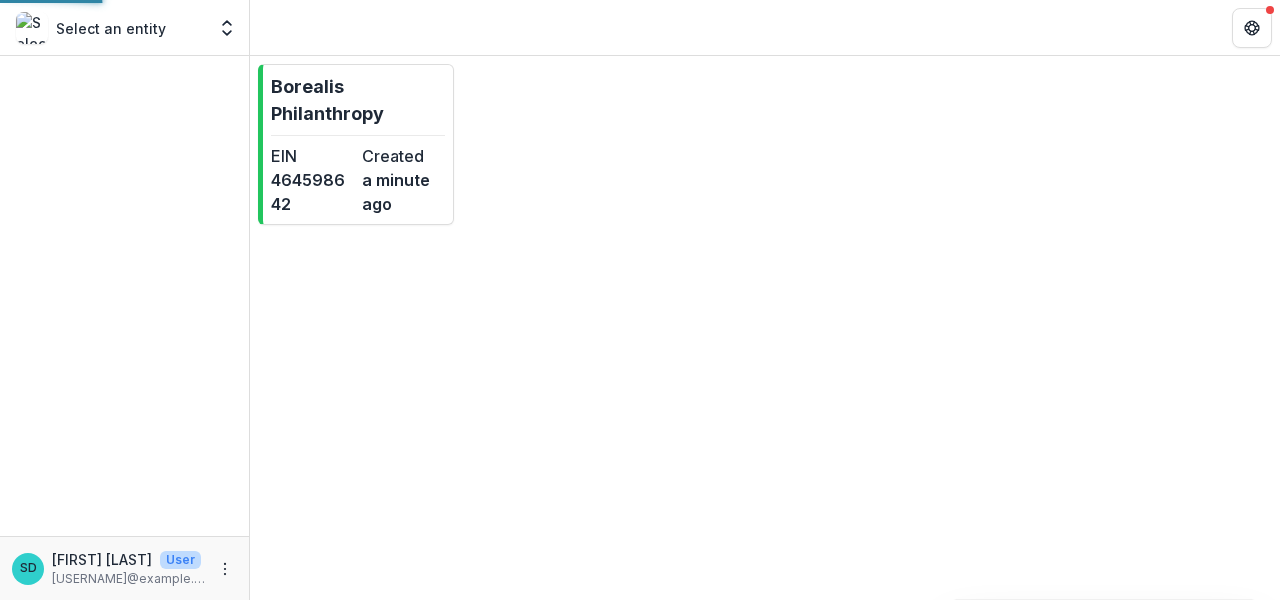 scroll, scrollTop: 0, scrollLeft: 0, axis: both 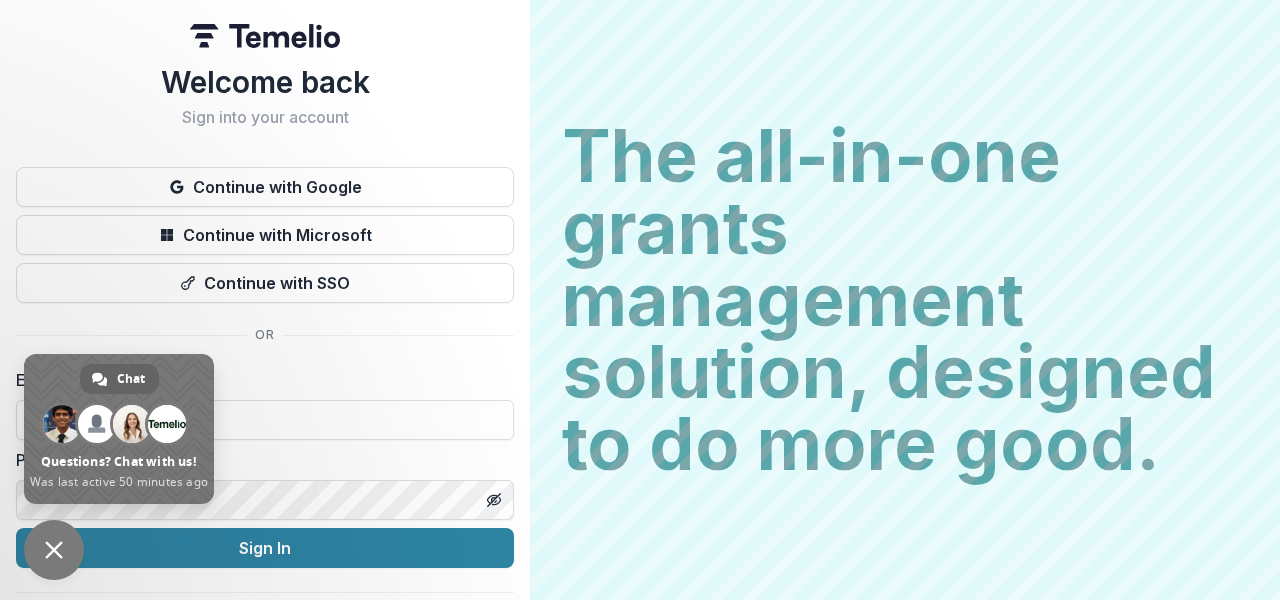 type on "**********" 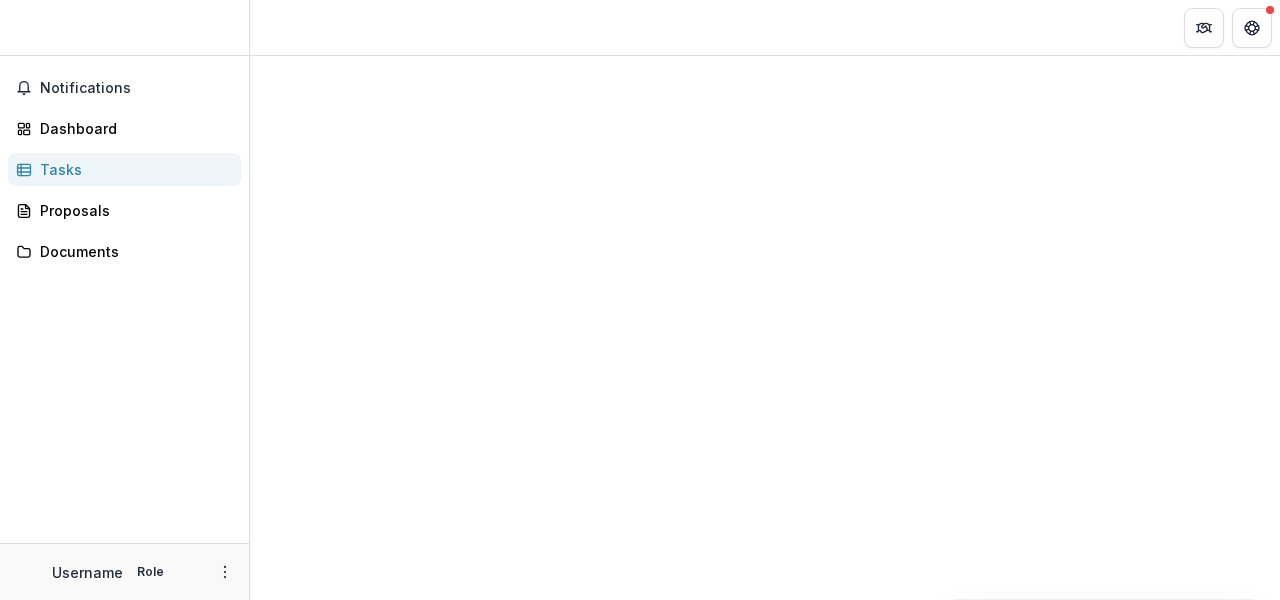 scroll, scrollTop: 0, scrollLeft: 0, axis: both 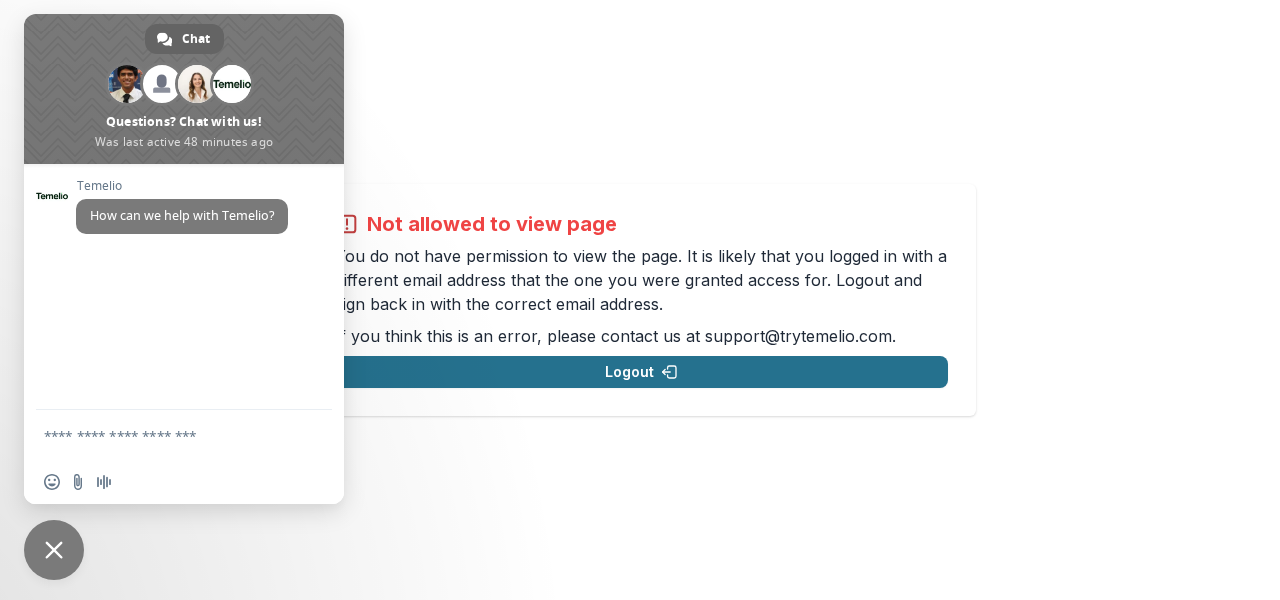 click on "Logout" at bounding box center (641, 372) 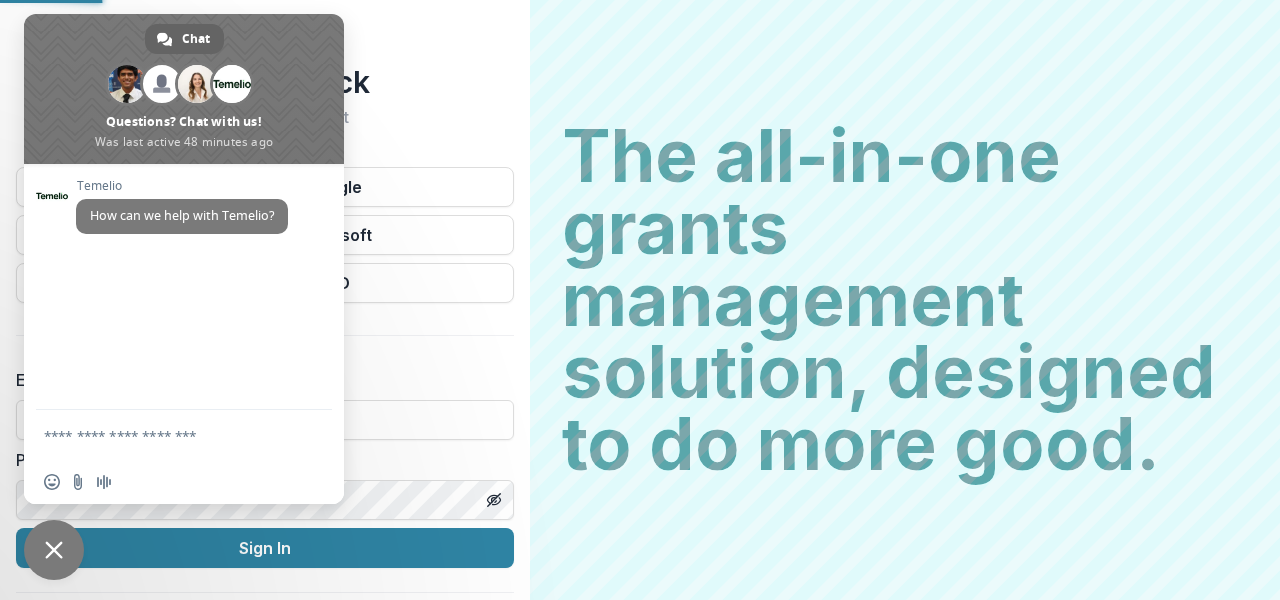 click on "The all-in-one grants management solution, designed to do more good." at bounding box center (905, 300) 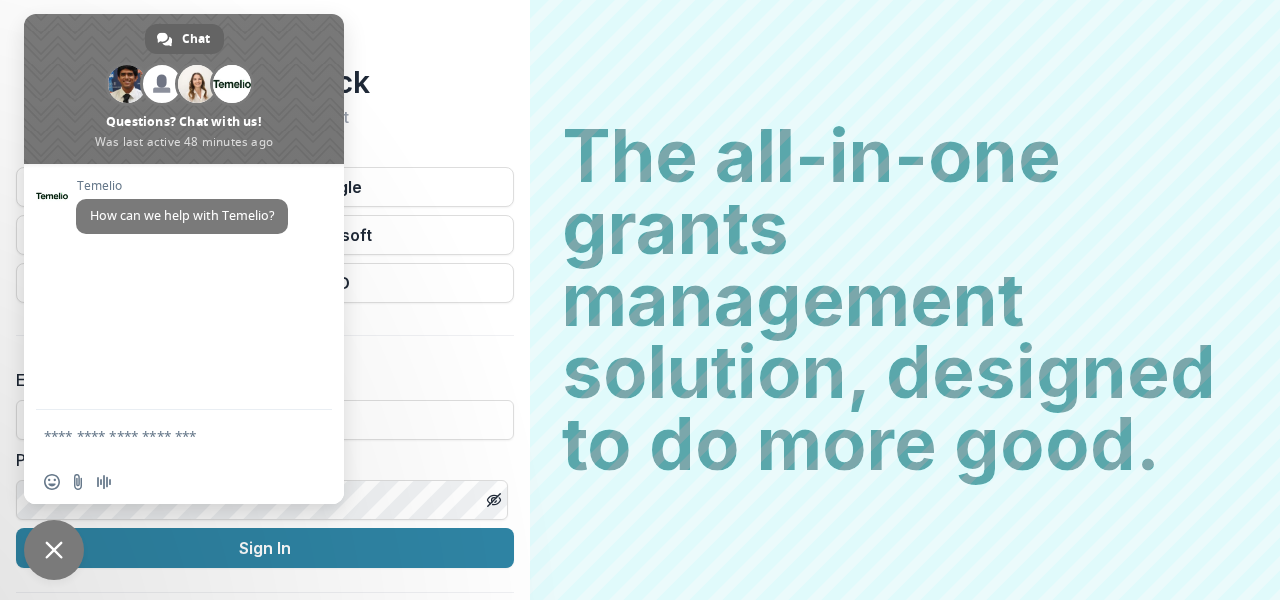 click on "Welcome back Sign into your account Continue with Google Continue with Microsoft Continue with SSO Email Password Sign In Don't have an account?   Sign Up Forgot Password" at bounding box center (265, 351) 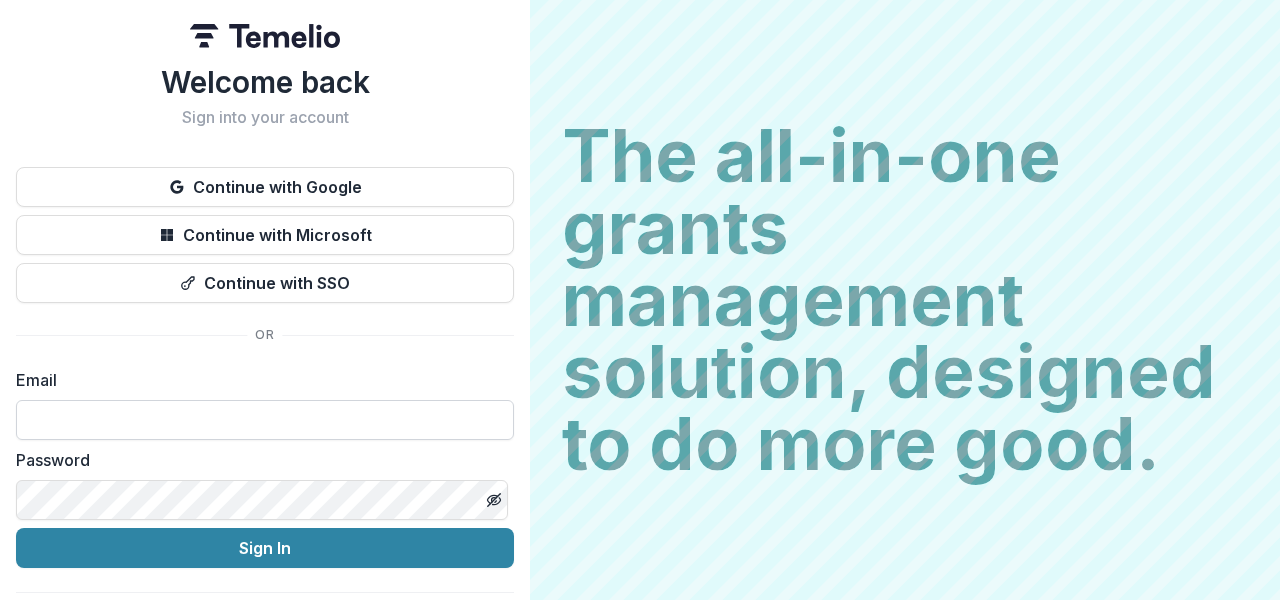 click at bounding box center (265, 420) 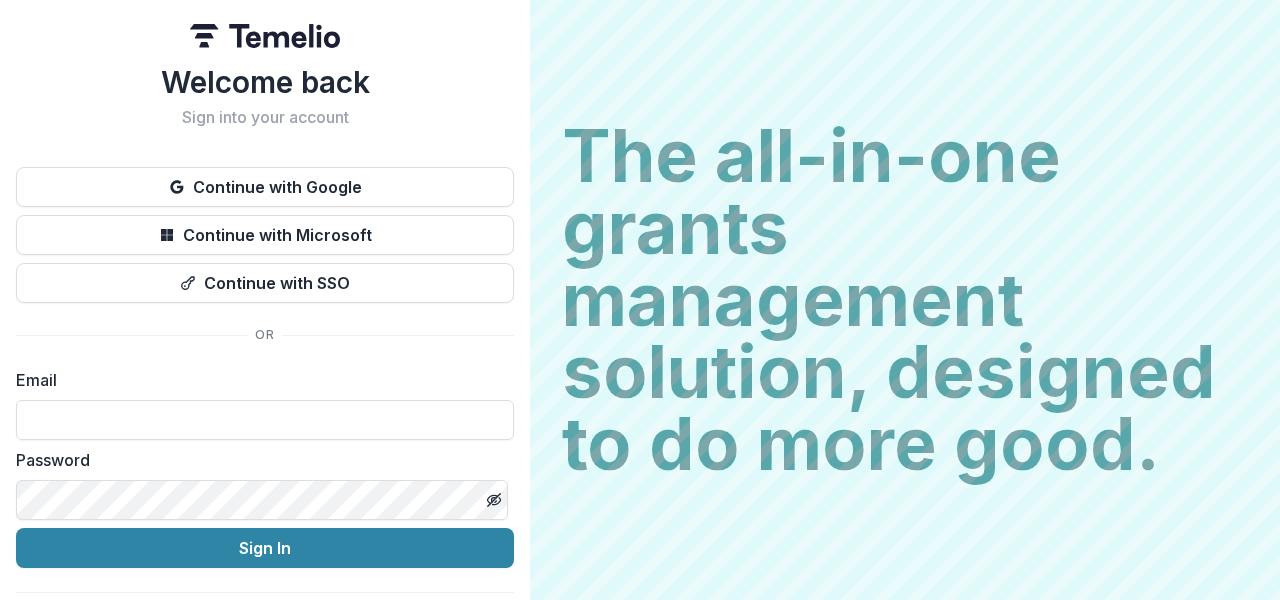 type on "**********" 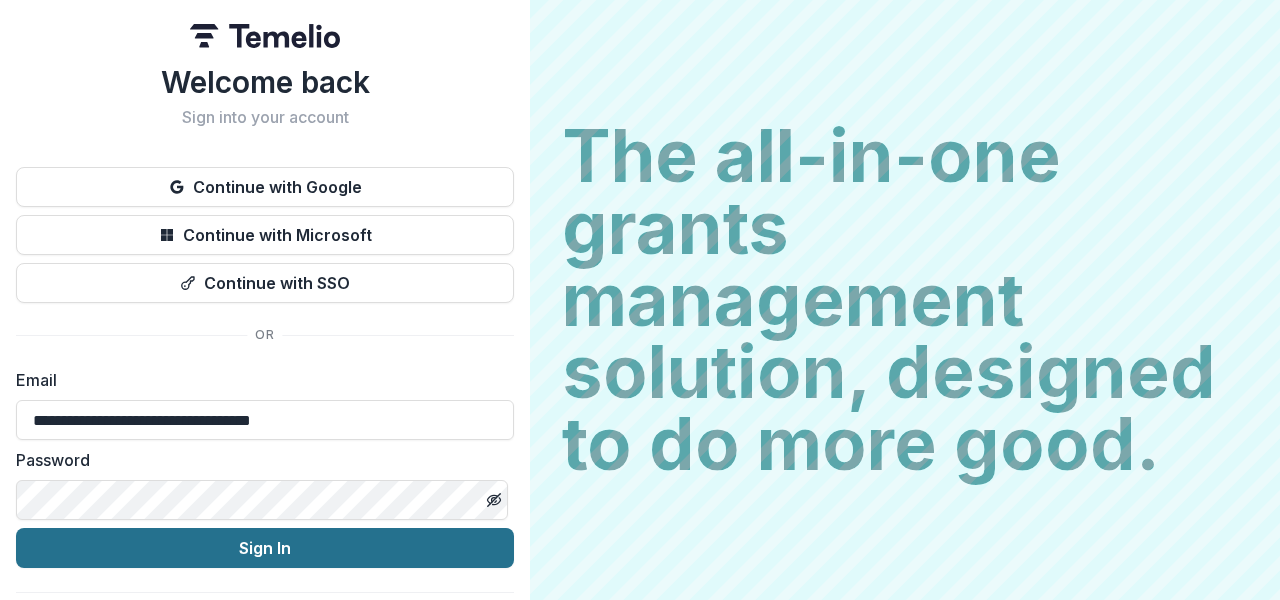 click on "Sign In" at bounding box center [265, 548] 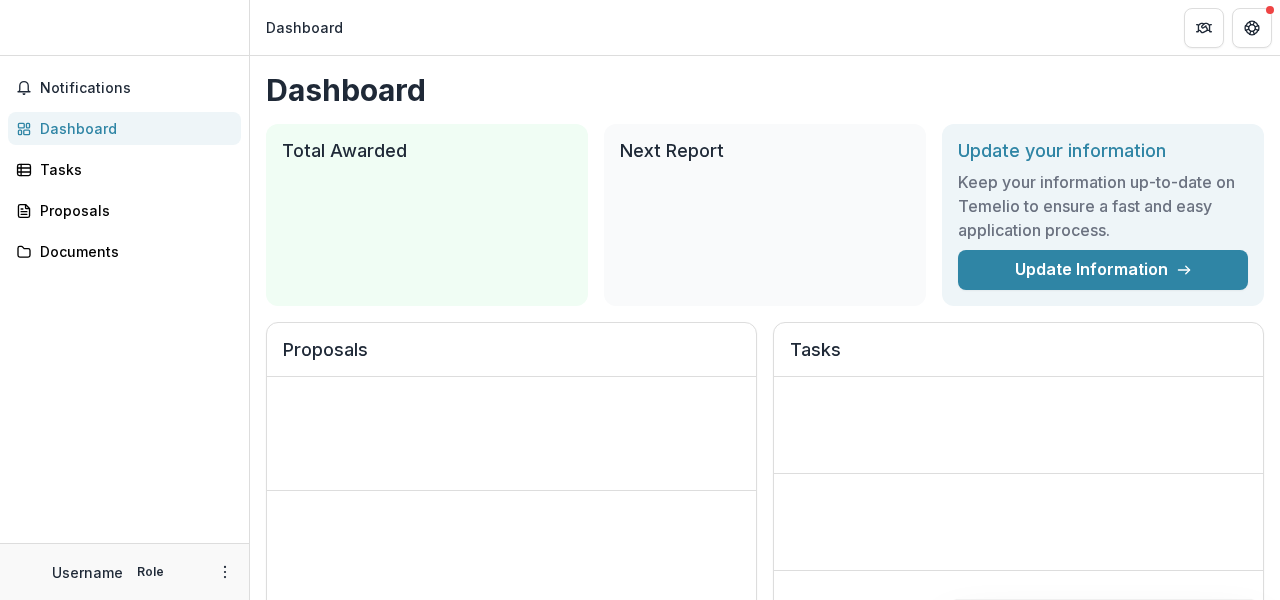 scroll, scrollTop: 0, scrollLeft: 0, axis: both 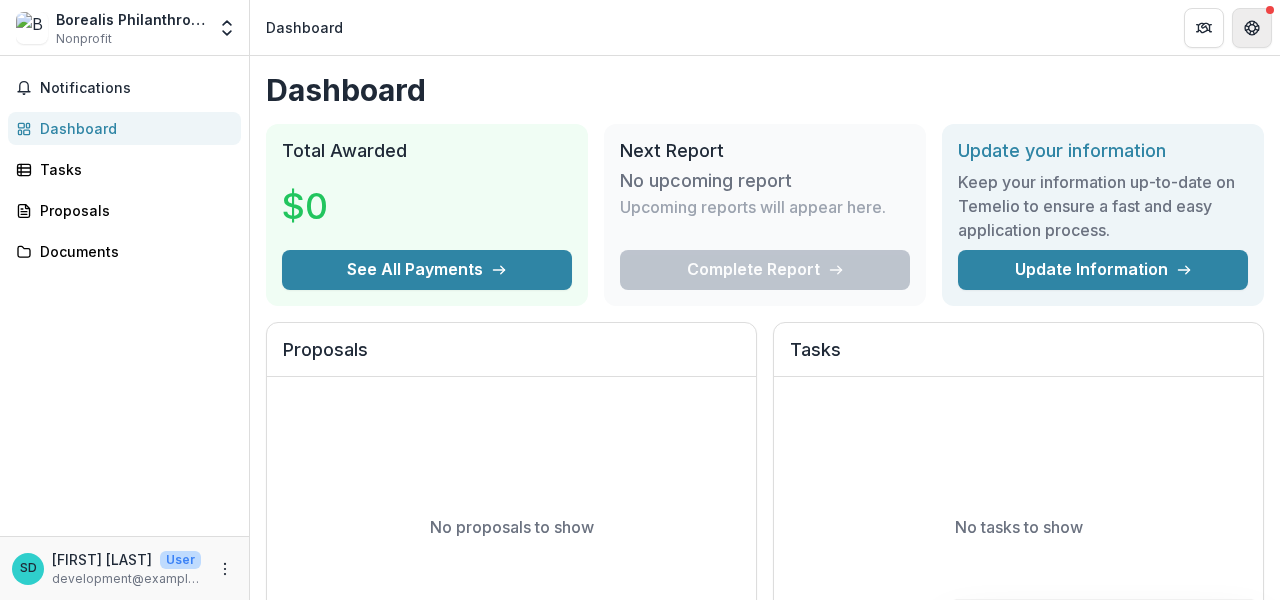 click at bounding box center (1252, 28) 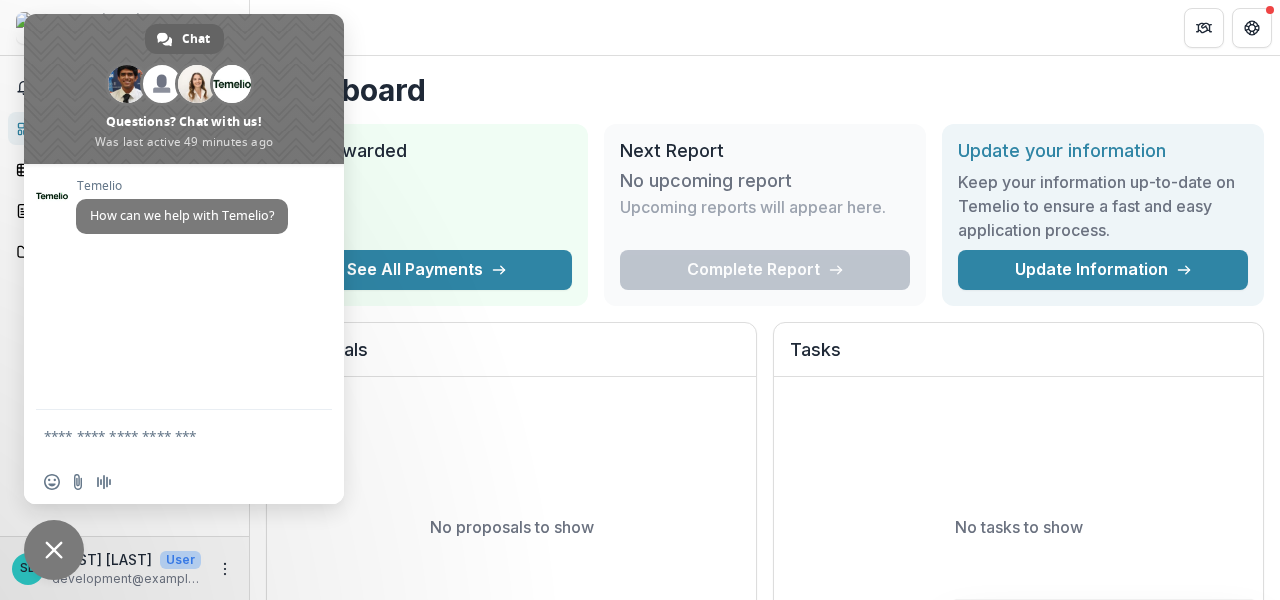 click at bounding box center [164, 435] 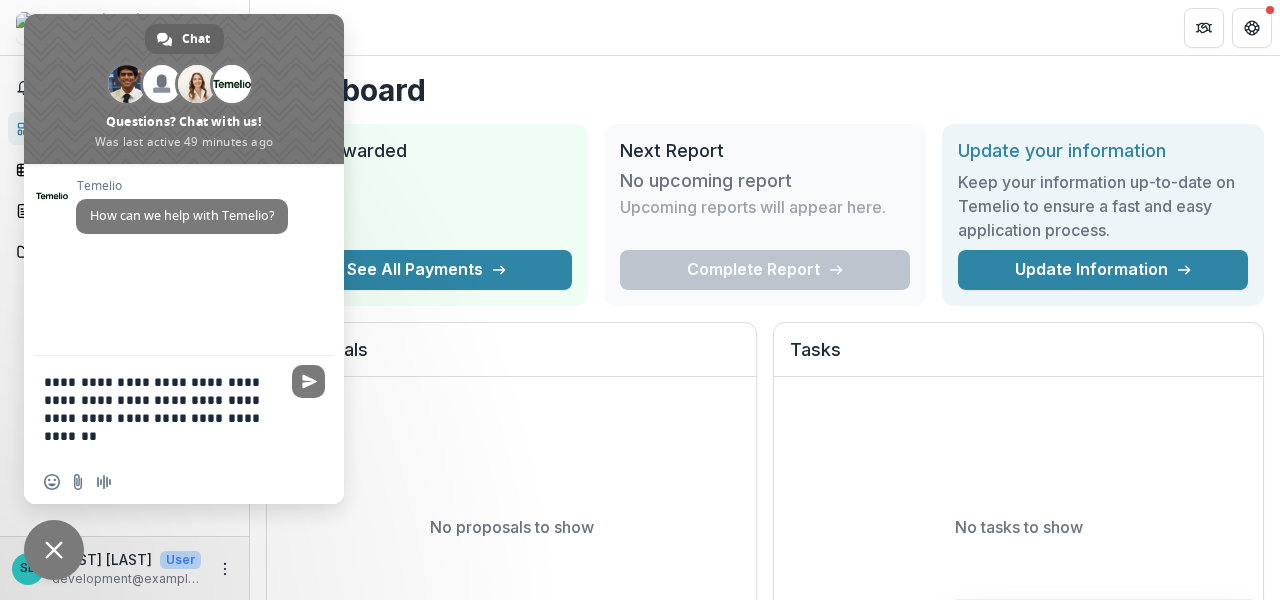 paste on "**********" 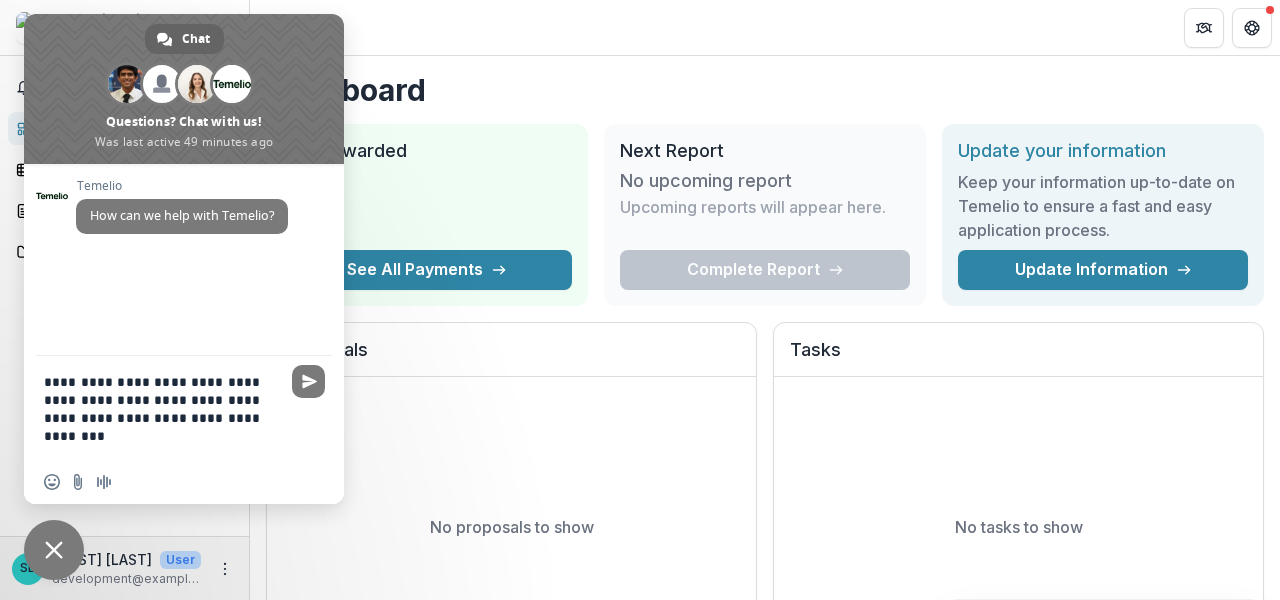 paste on "**********" 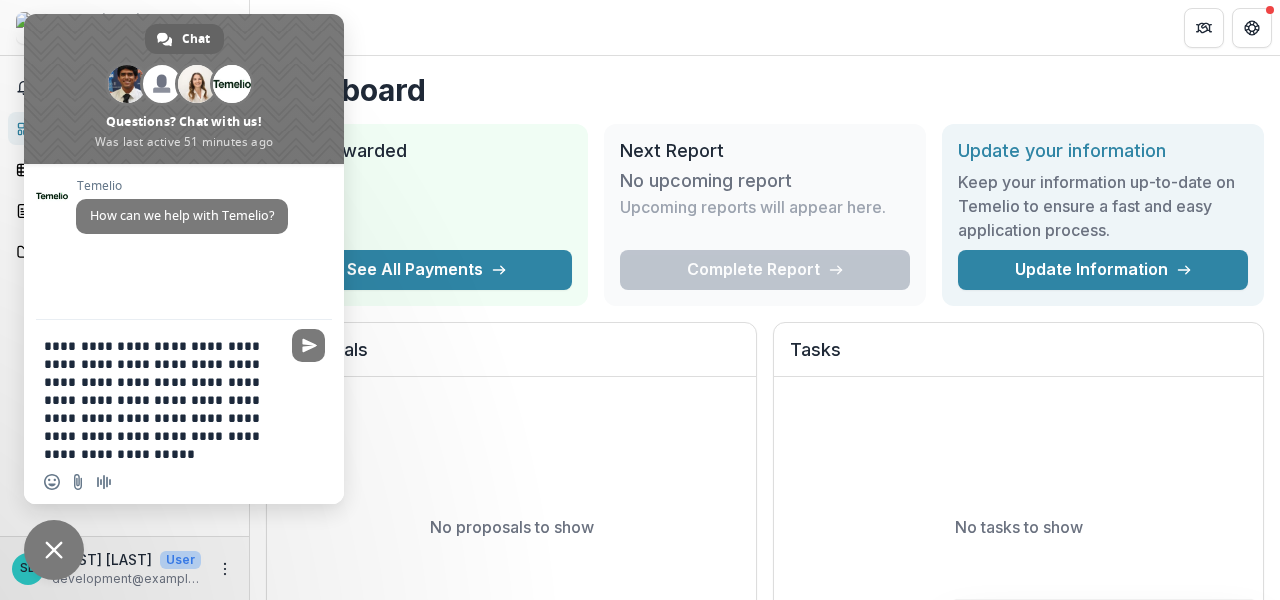 type on "**********" 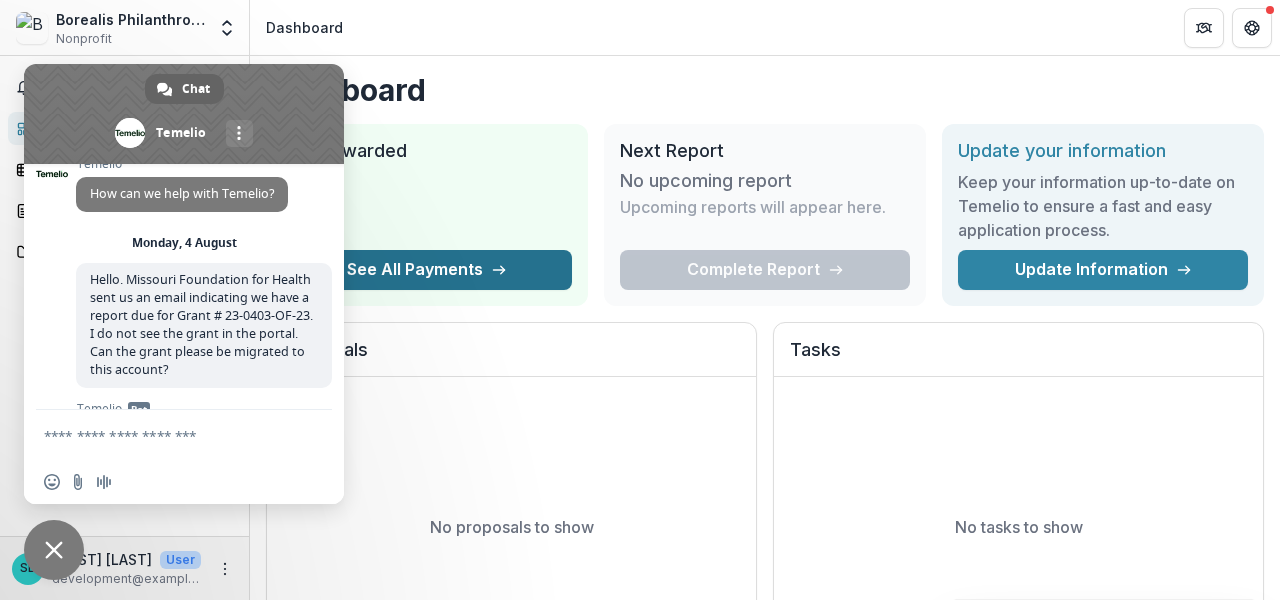 scroll, scrollTop: 199, scrollLeft: 0, axis: vertical 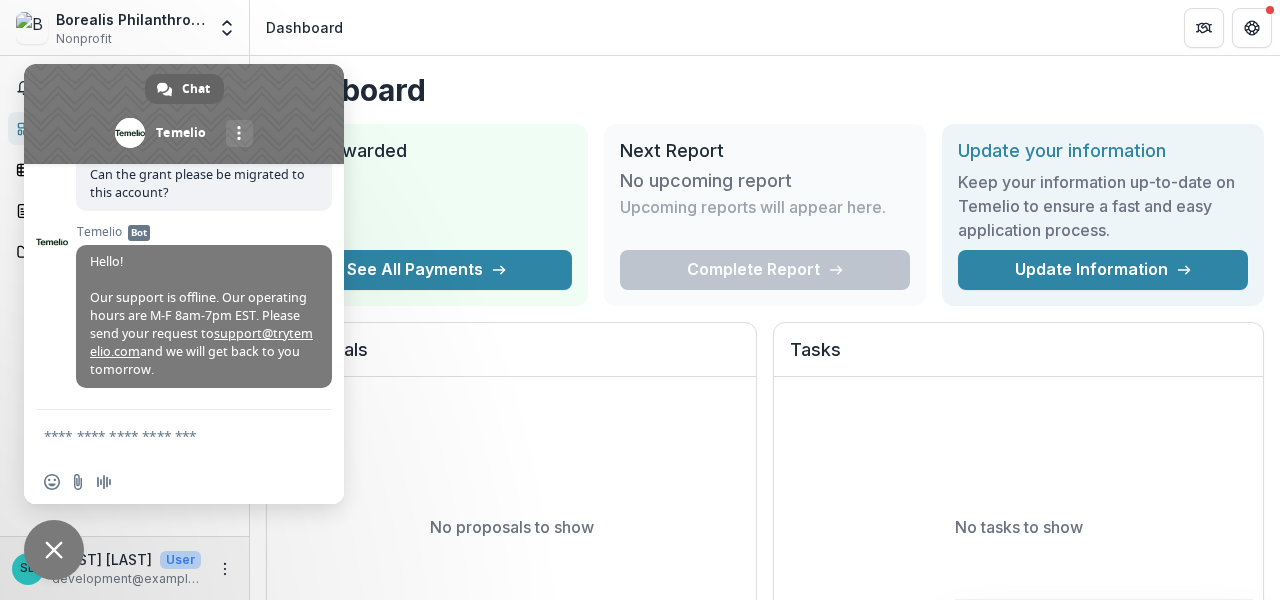 type 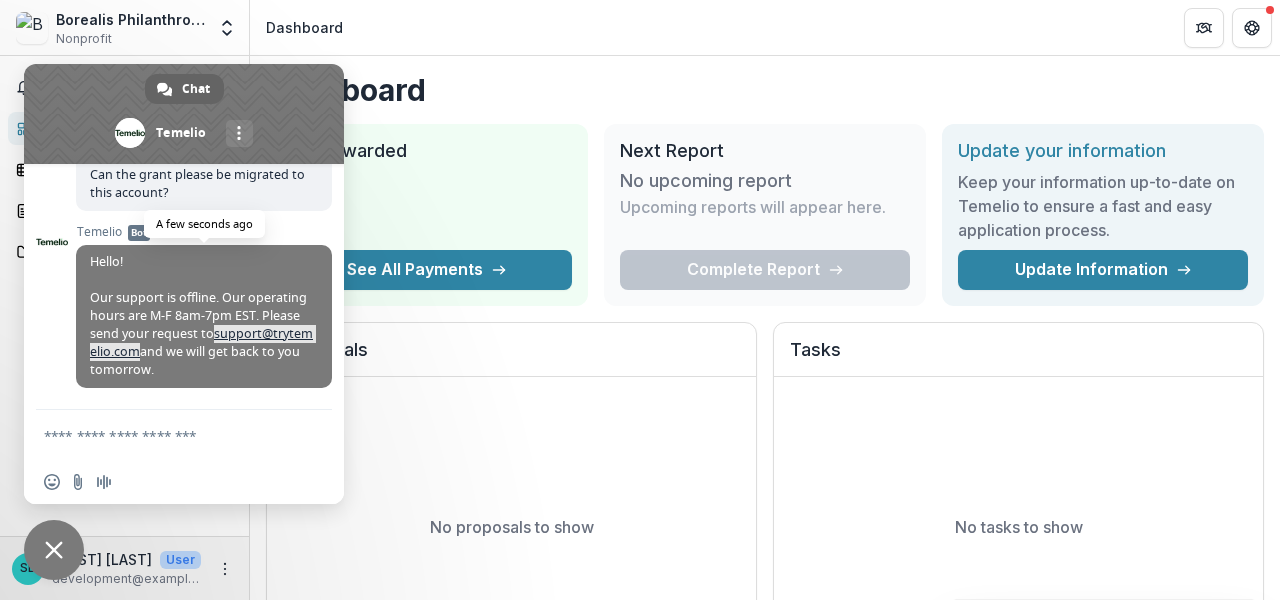 drag, startPoint x: 213, startPoint y: 334, endPoint x: 149, endPoint y: 356, distance: 67.6757 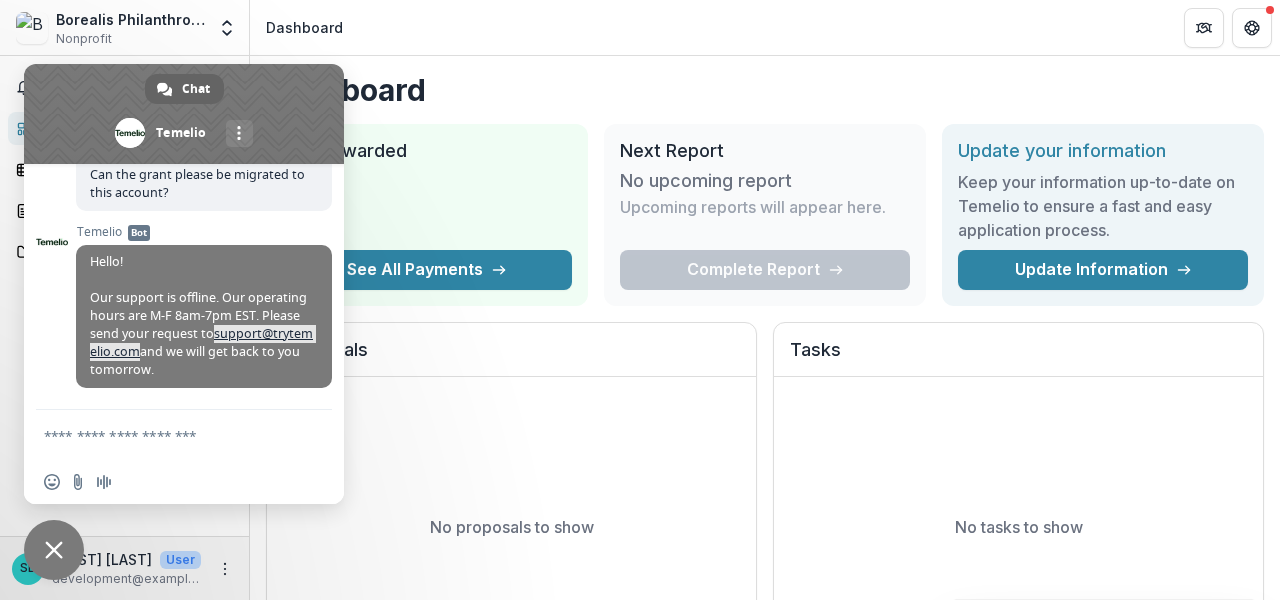 copy on "support@trytemelio.com" 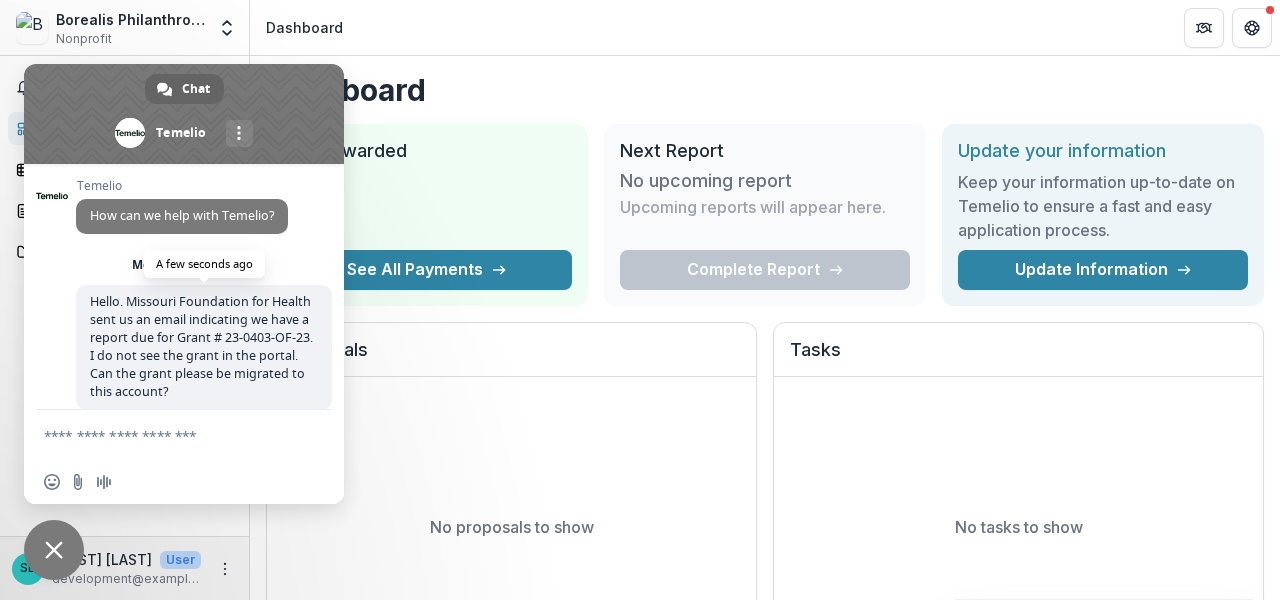 click on "Hello. Missouri Foundation for Health sent us an email indicating we have a report due for Grant # 23-0403-OF-23. I do not see the grant in the portal. Can the grant please be migrated to this account?" at bounding box center (201, 346) 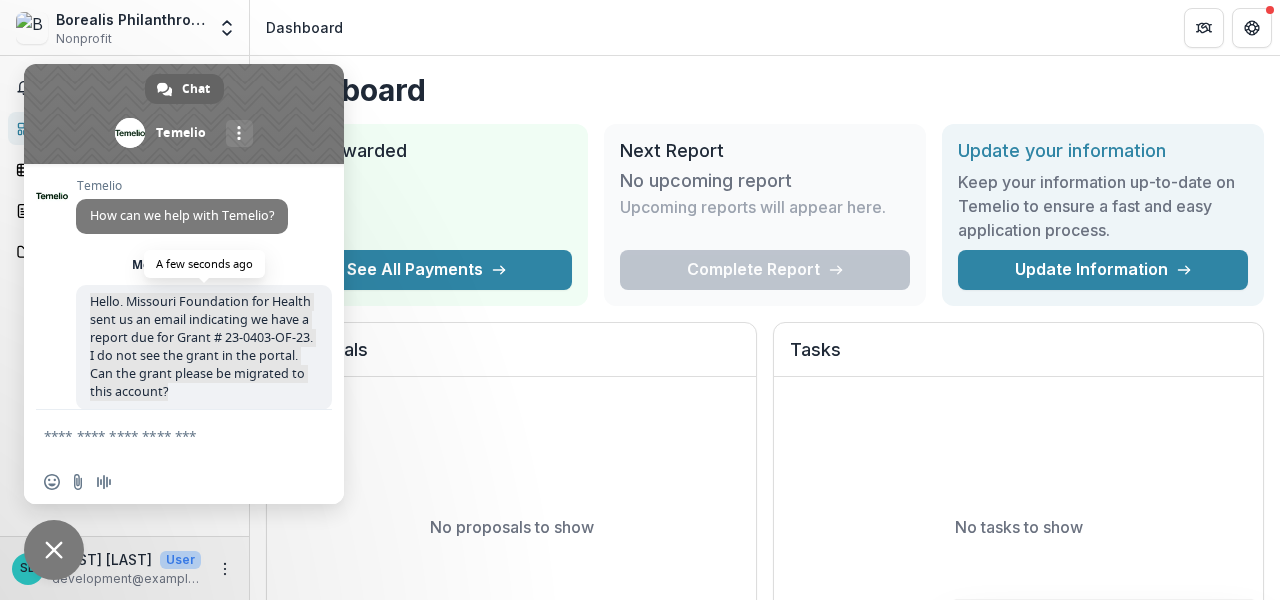 drag, startPoint x: 87, startPoint y: 301, endPoint x: 217, endPoint y: 388, distance: 156.4257 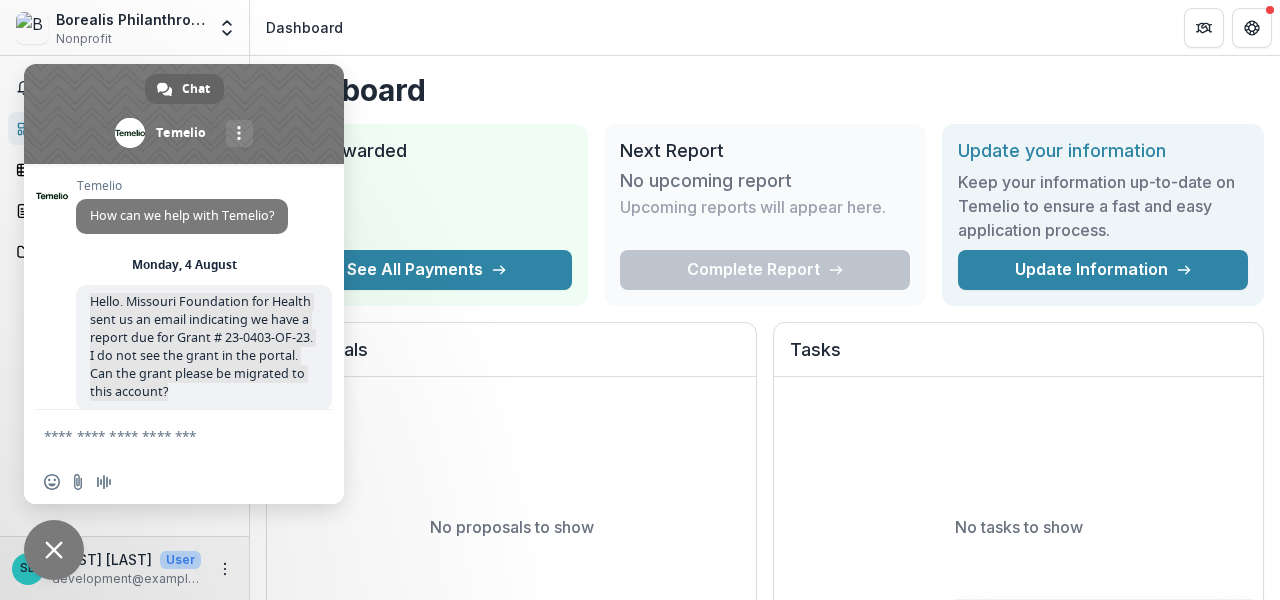 copy on "Hello. Missouri Foundation for Health sent us an email indicating we have a report due for Grant # 23-0403-OF-23. I do not see the grant in the portal. Can the grant please be migrated to this account?" 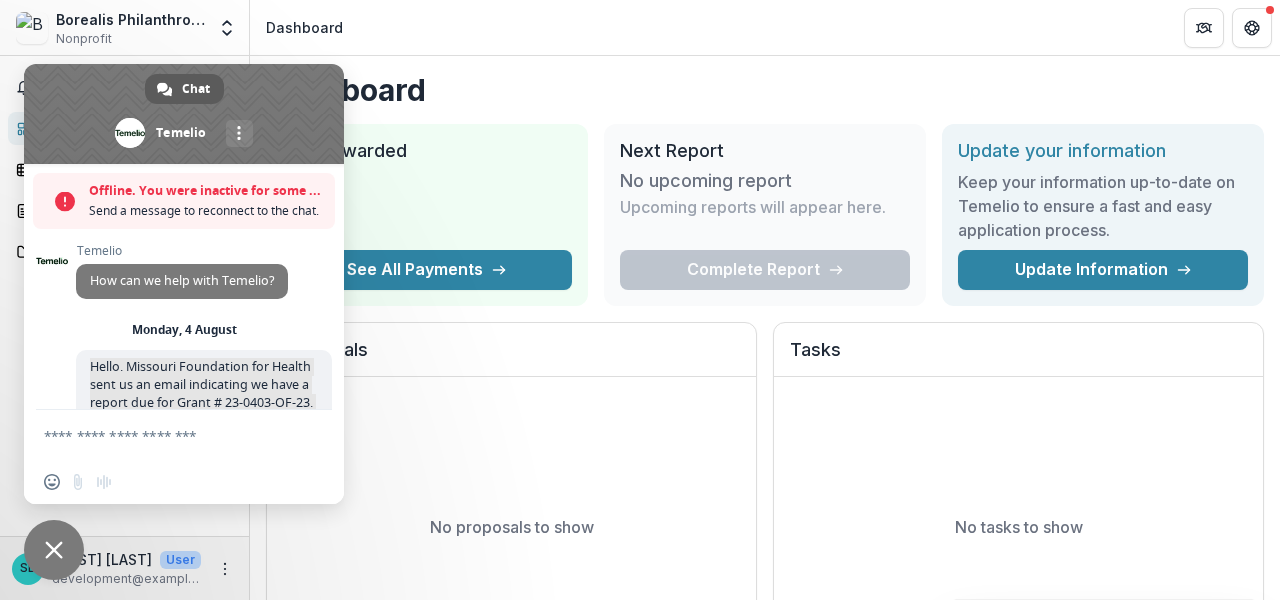 click on "Chat" at bounding box center [196, 89] 